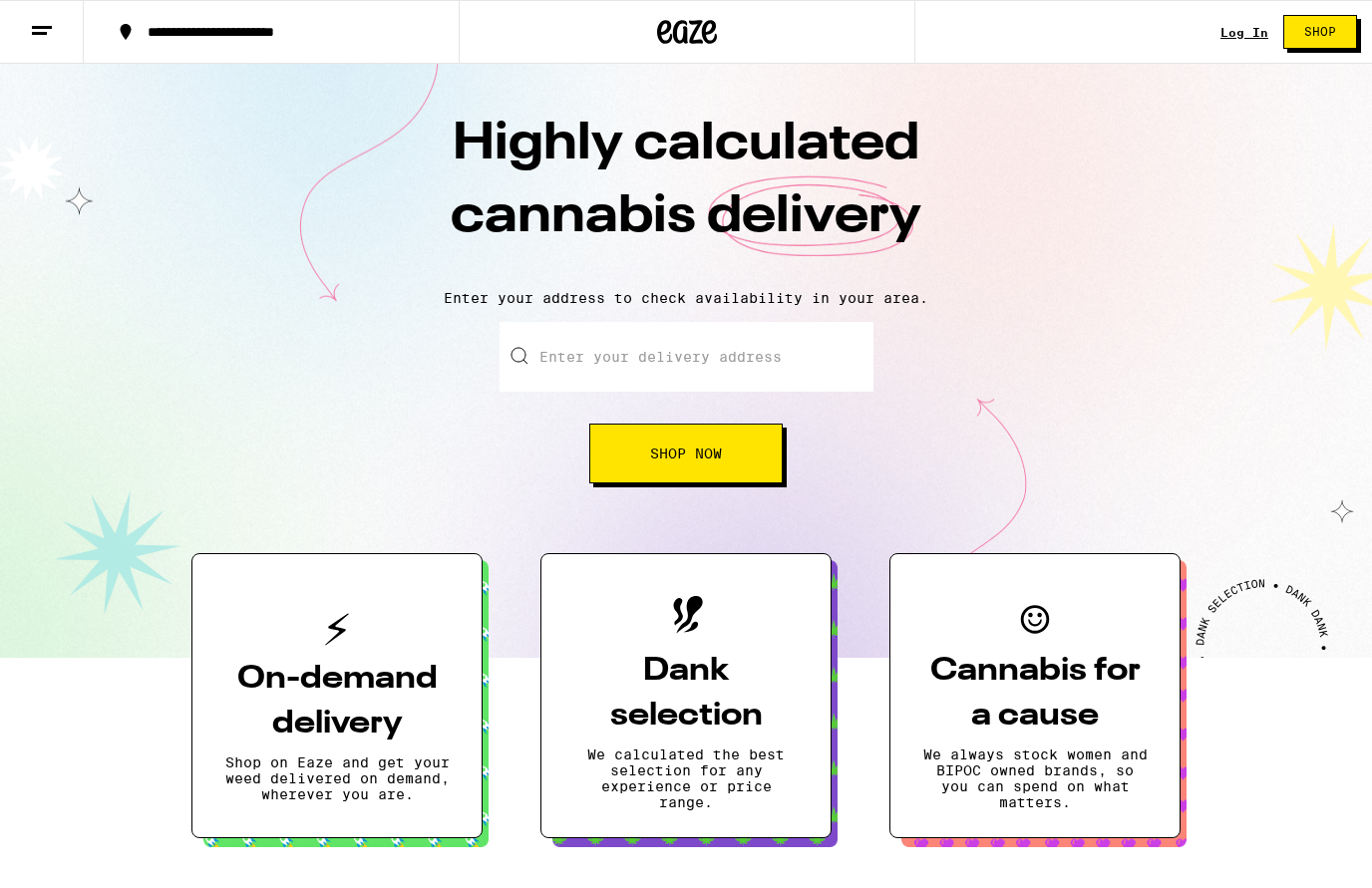 scroll, scrollTop: 0, scrollLeft: 0, axis: both 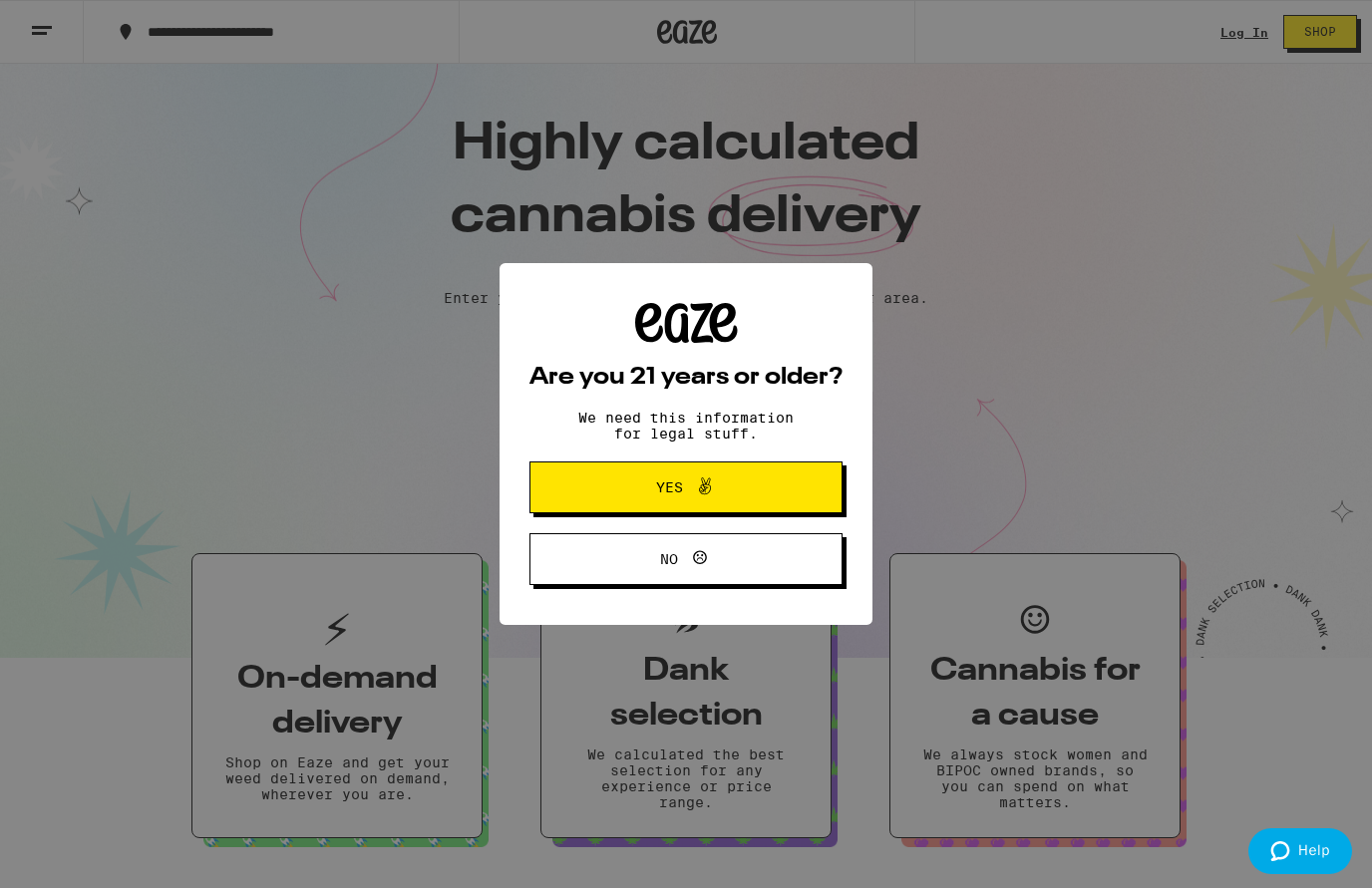 click on "Yes" at bounding box center [686, 487] 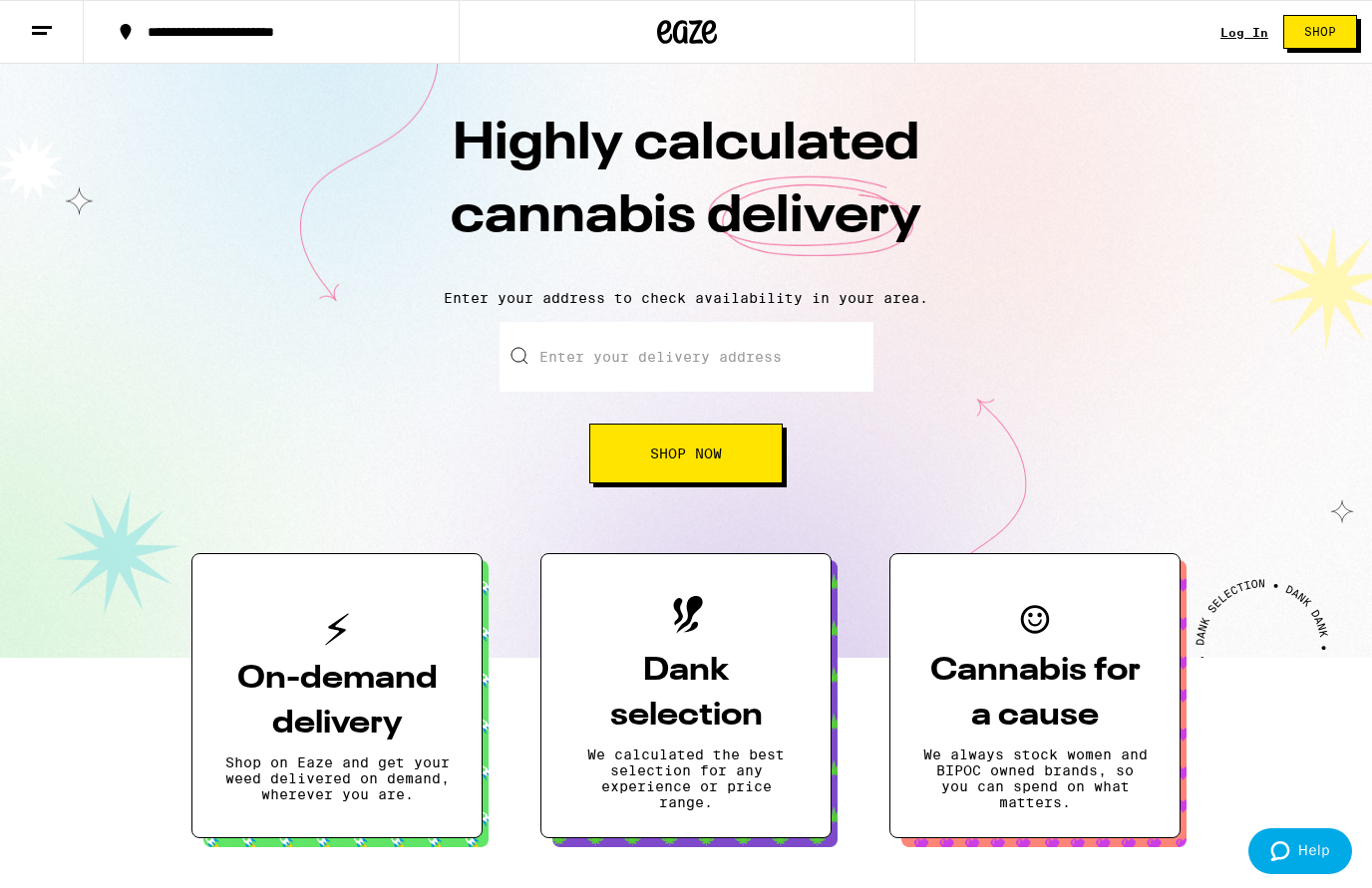 scroll, scrollTop: 0, scrollLeft: 0, axis: both 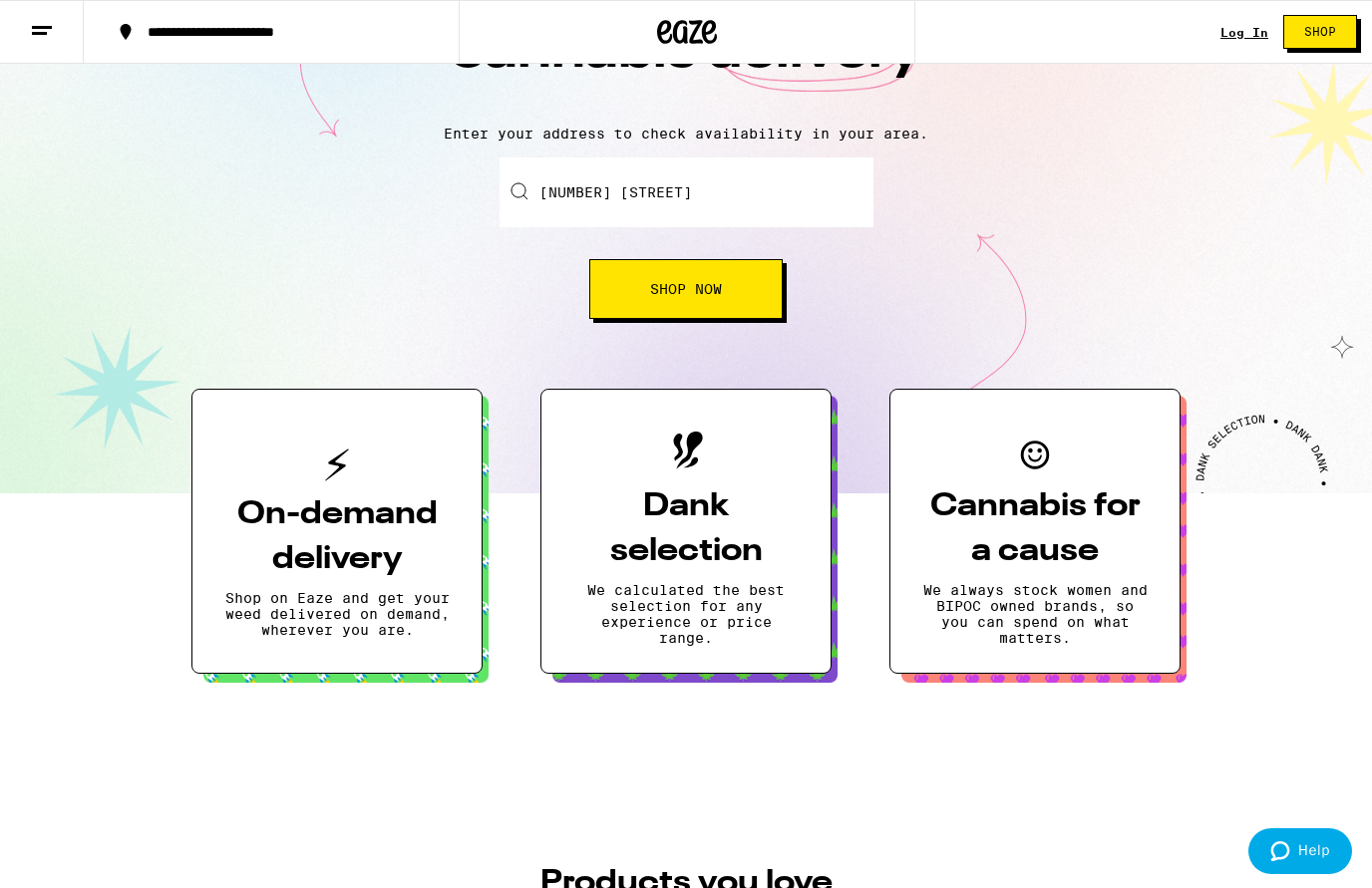 click on "Shop Now" at bounding box center (686, 289) 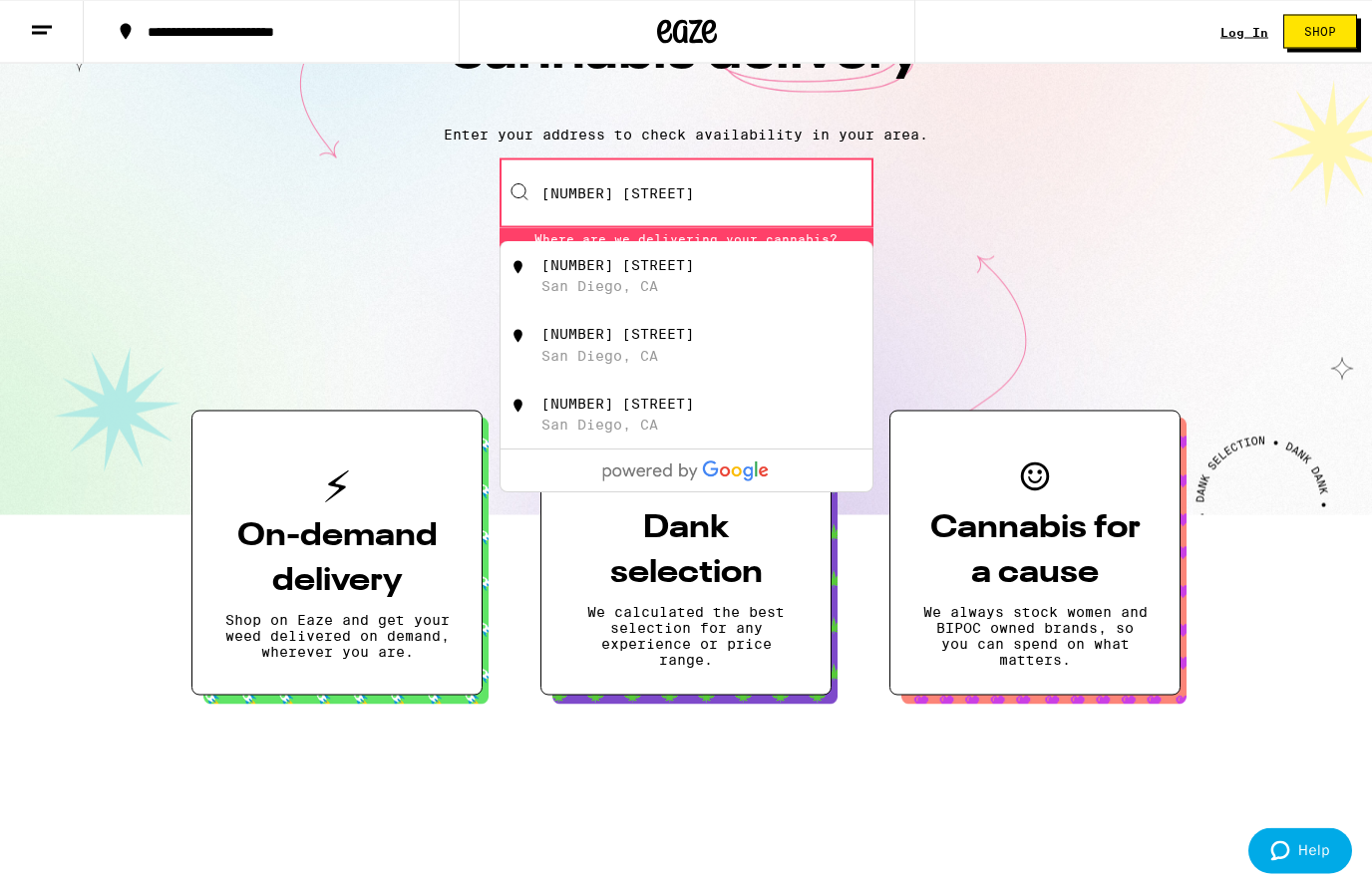 click on "San Diego, CA" at bounding box center [599, 287] 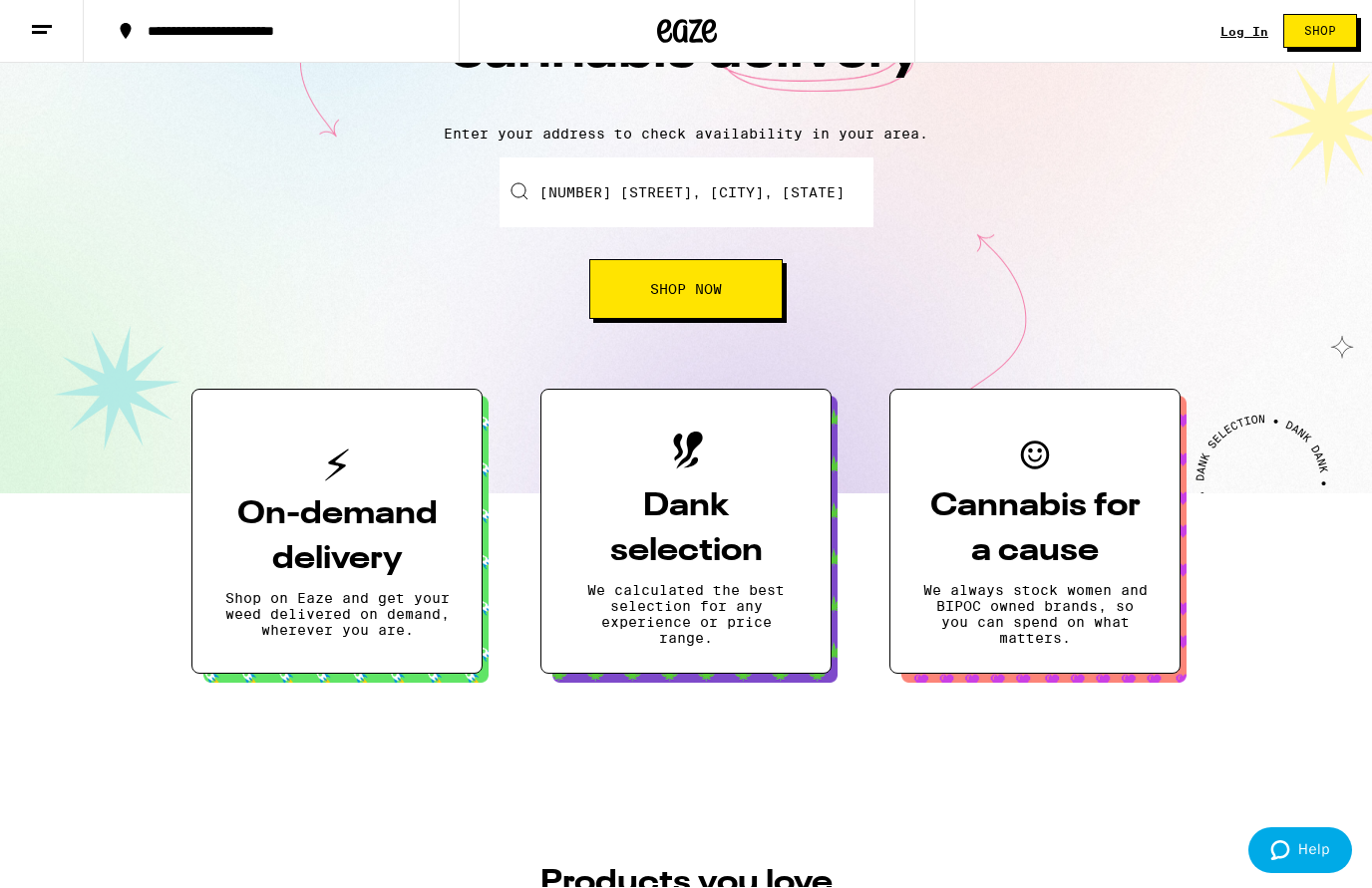 scroll, scrollTop: 164, scrollLeft: 0, axis: vertical 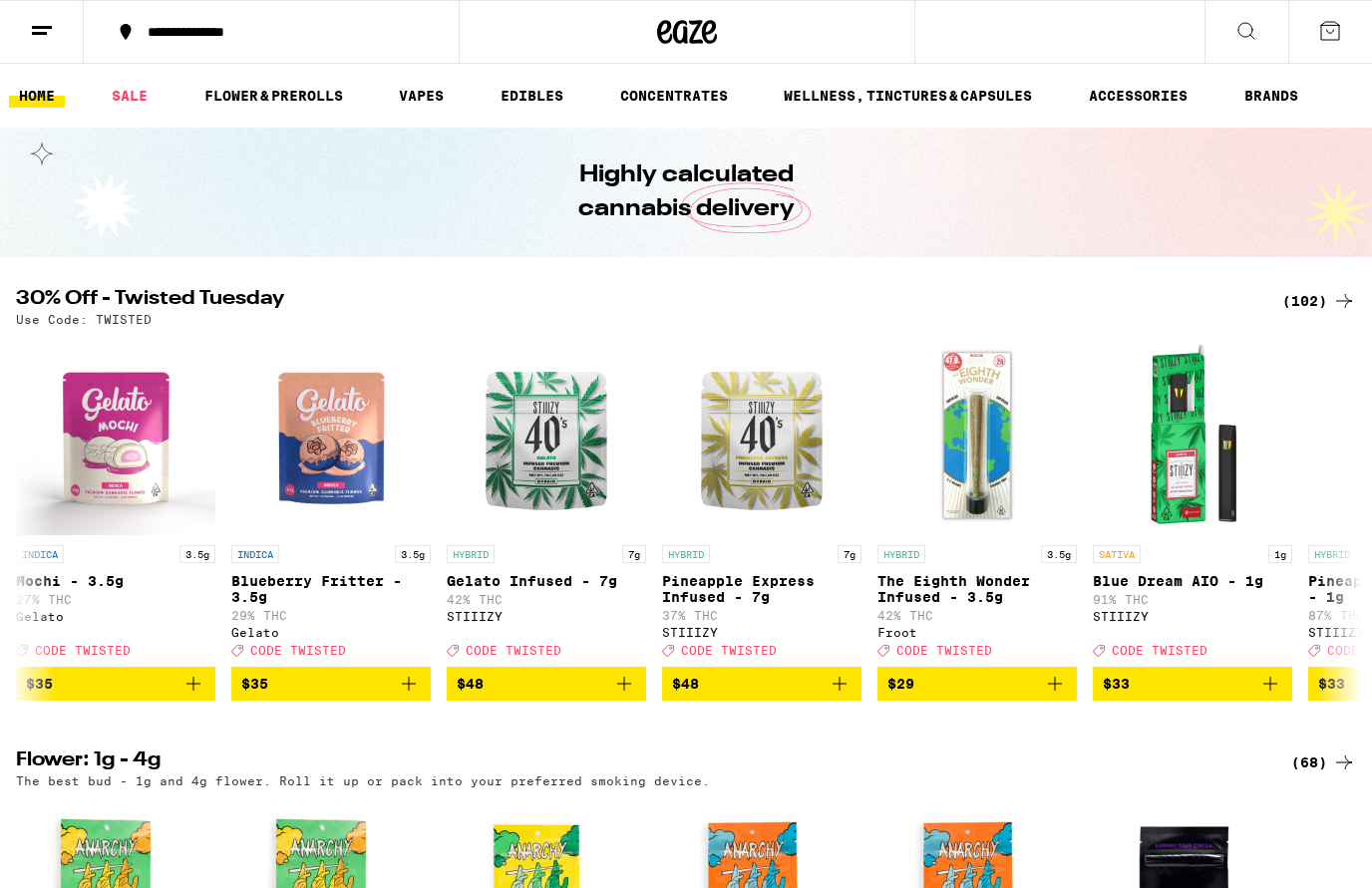 click 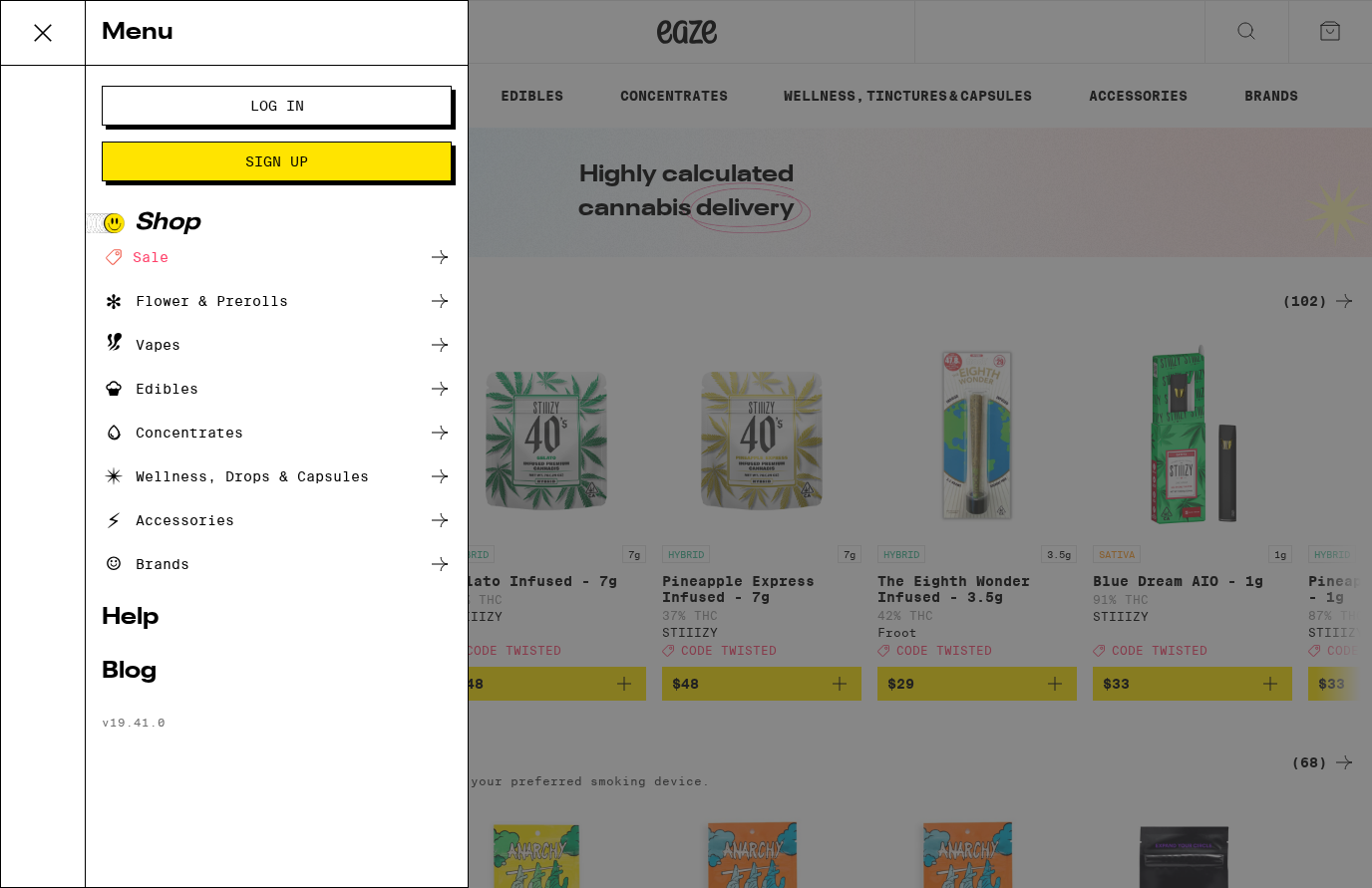 click on "Log In" at bounding box center [276, 106] 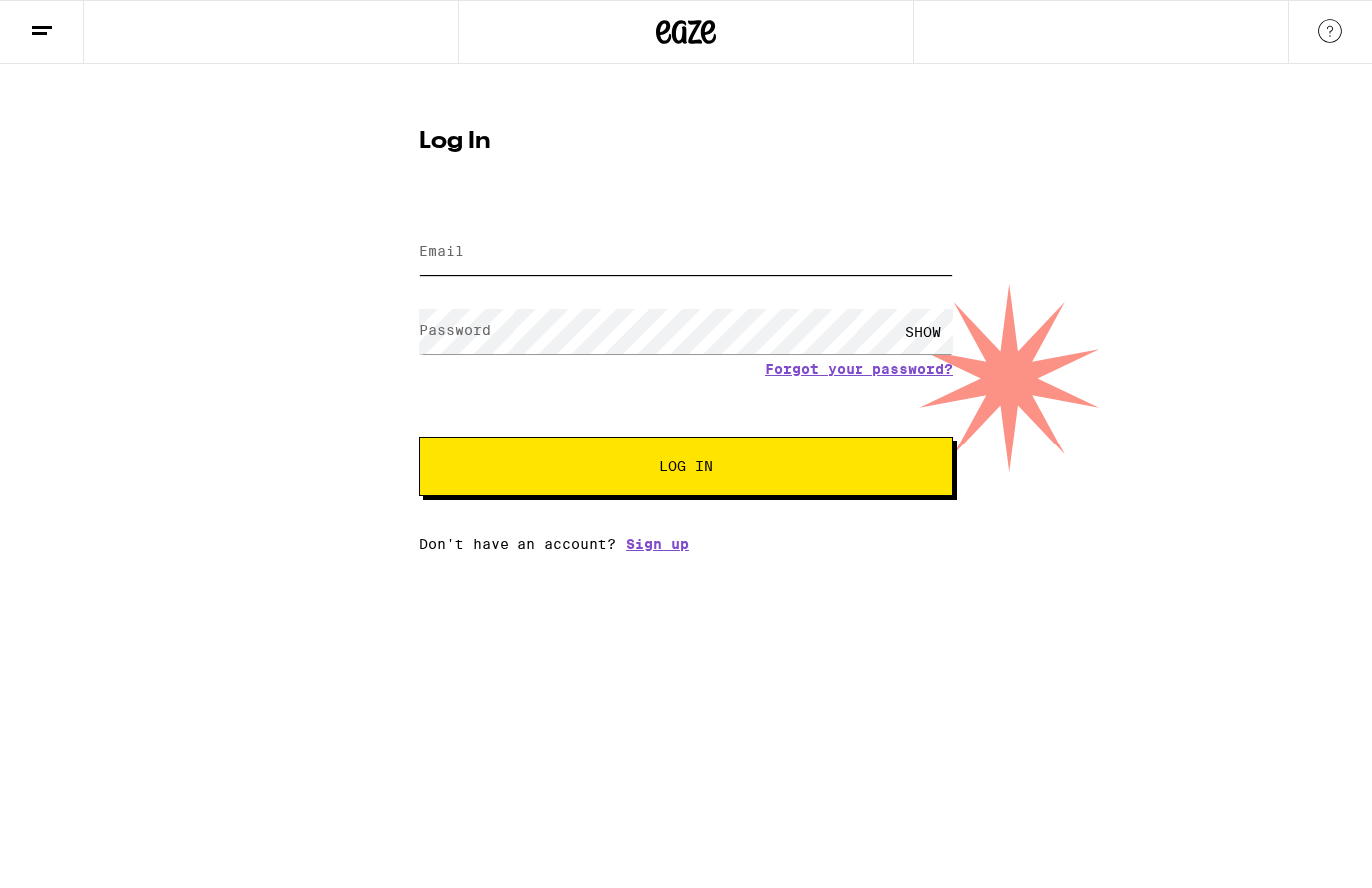 click on "Email" at bounding box center (686, 252) 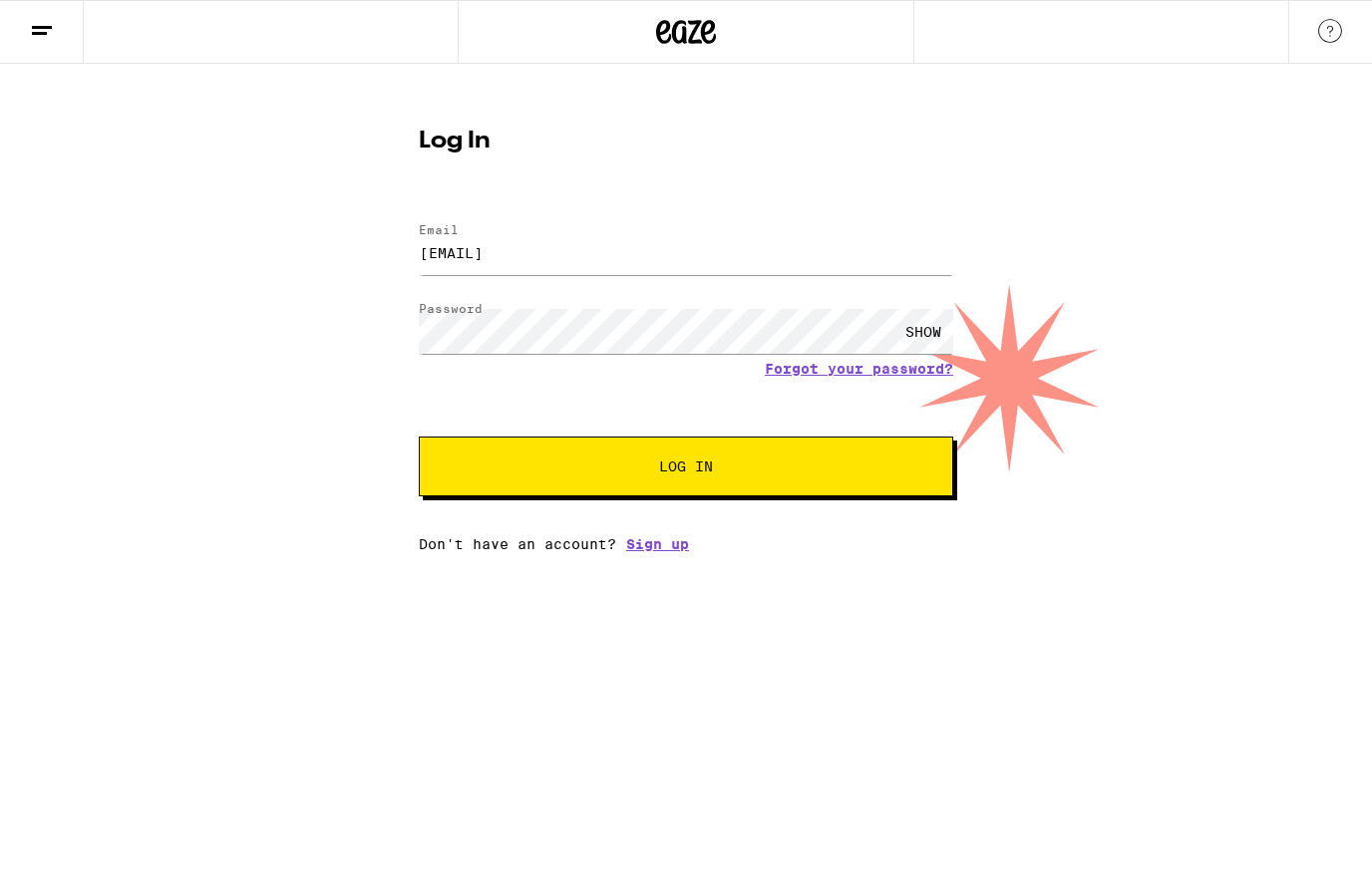 click on "Log In" at bounding box center (686, 466) 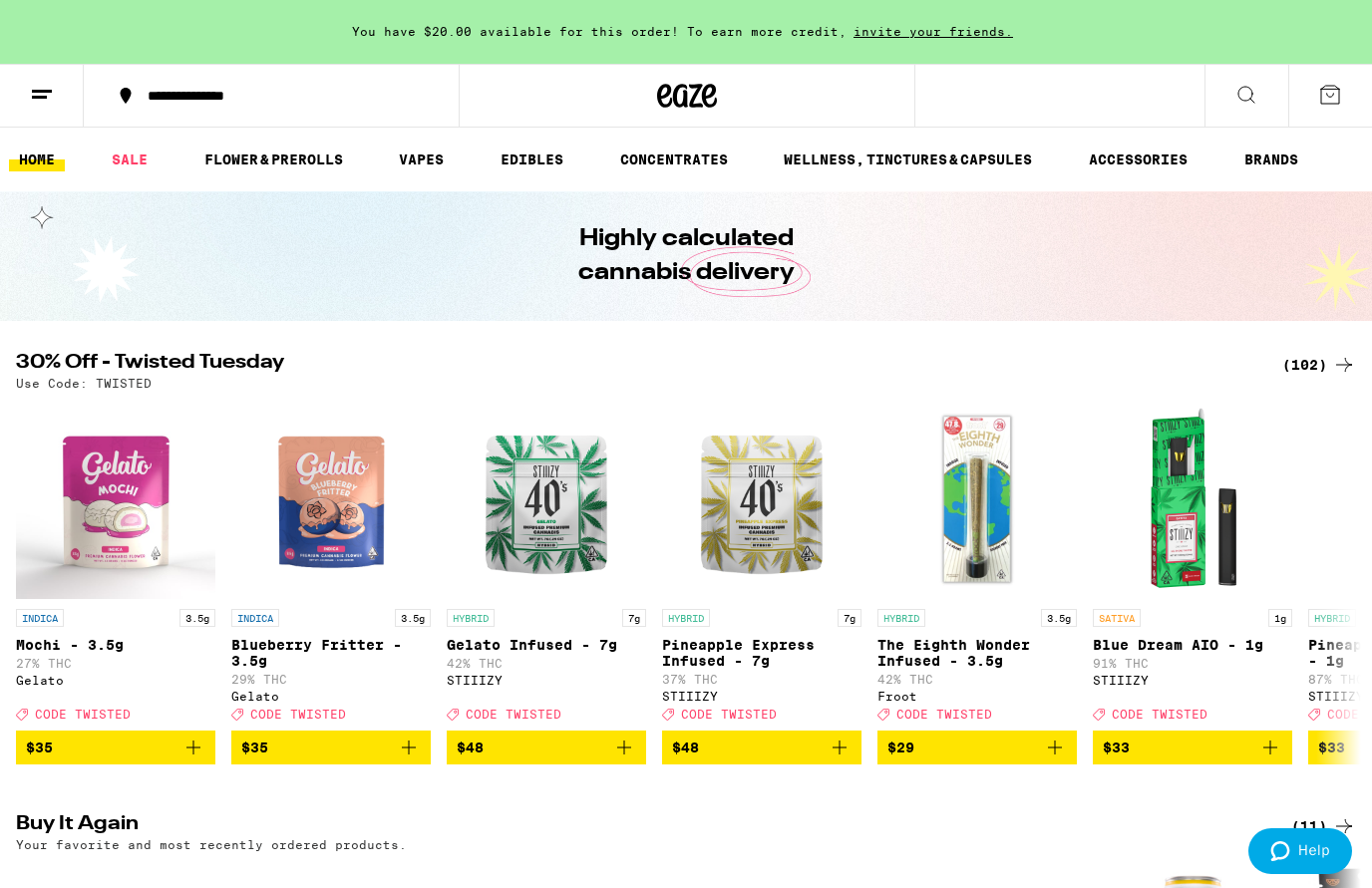 scroll, scrollTop: 0, scrollLeft: 0, axis: both 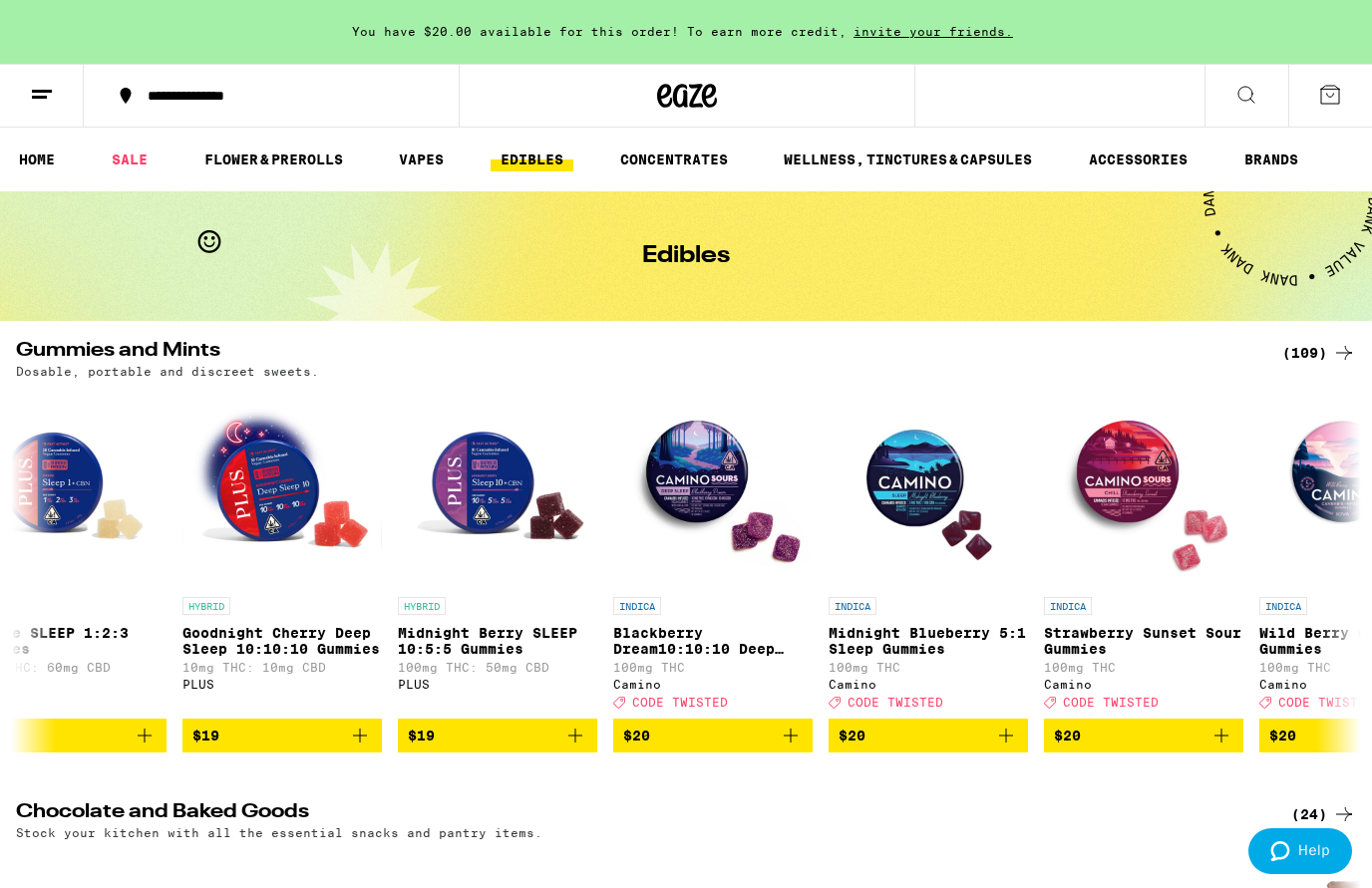 click on "$20" at bounding box center [928, 736] 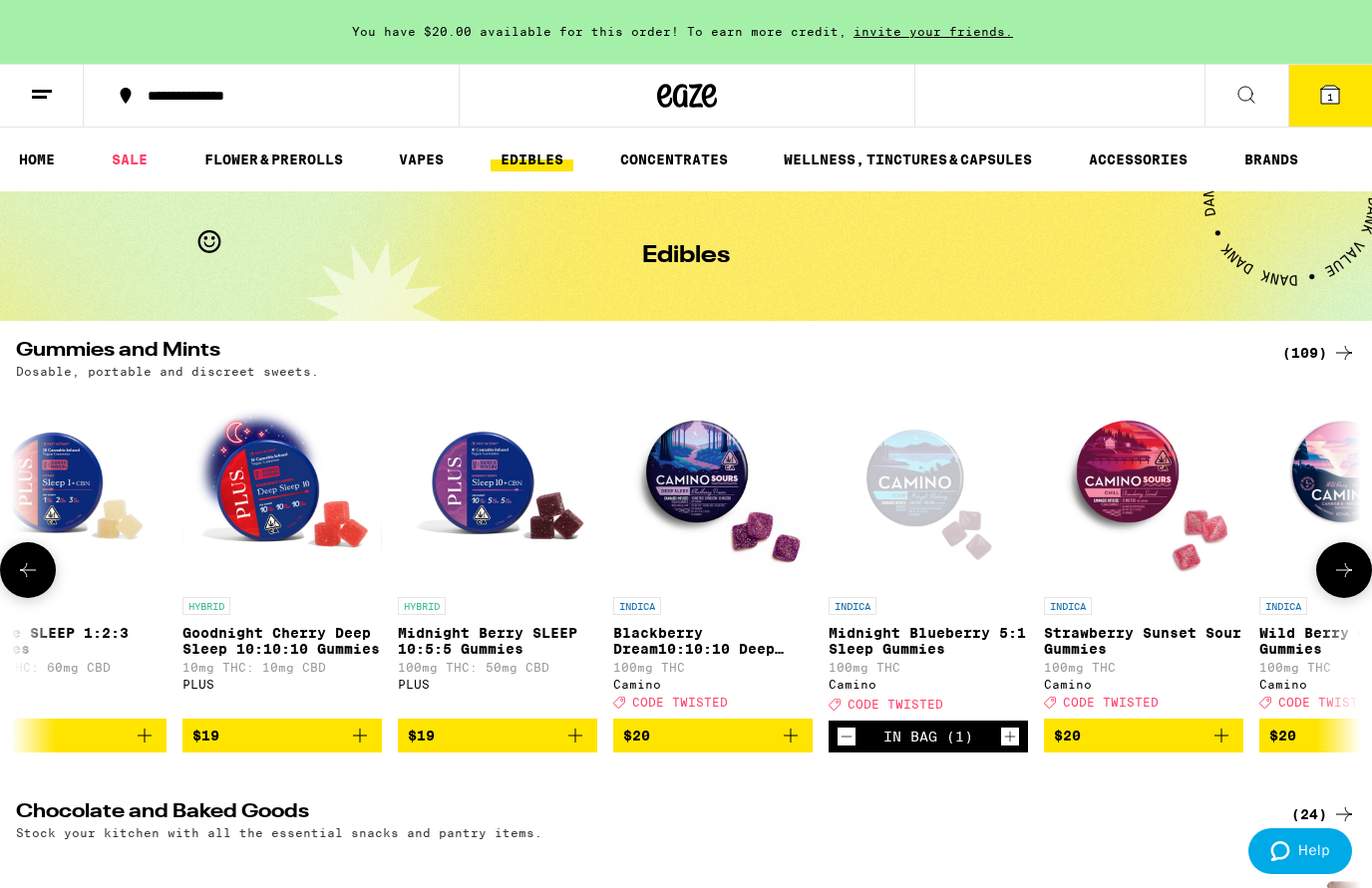 click 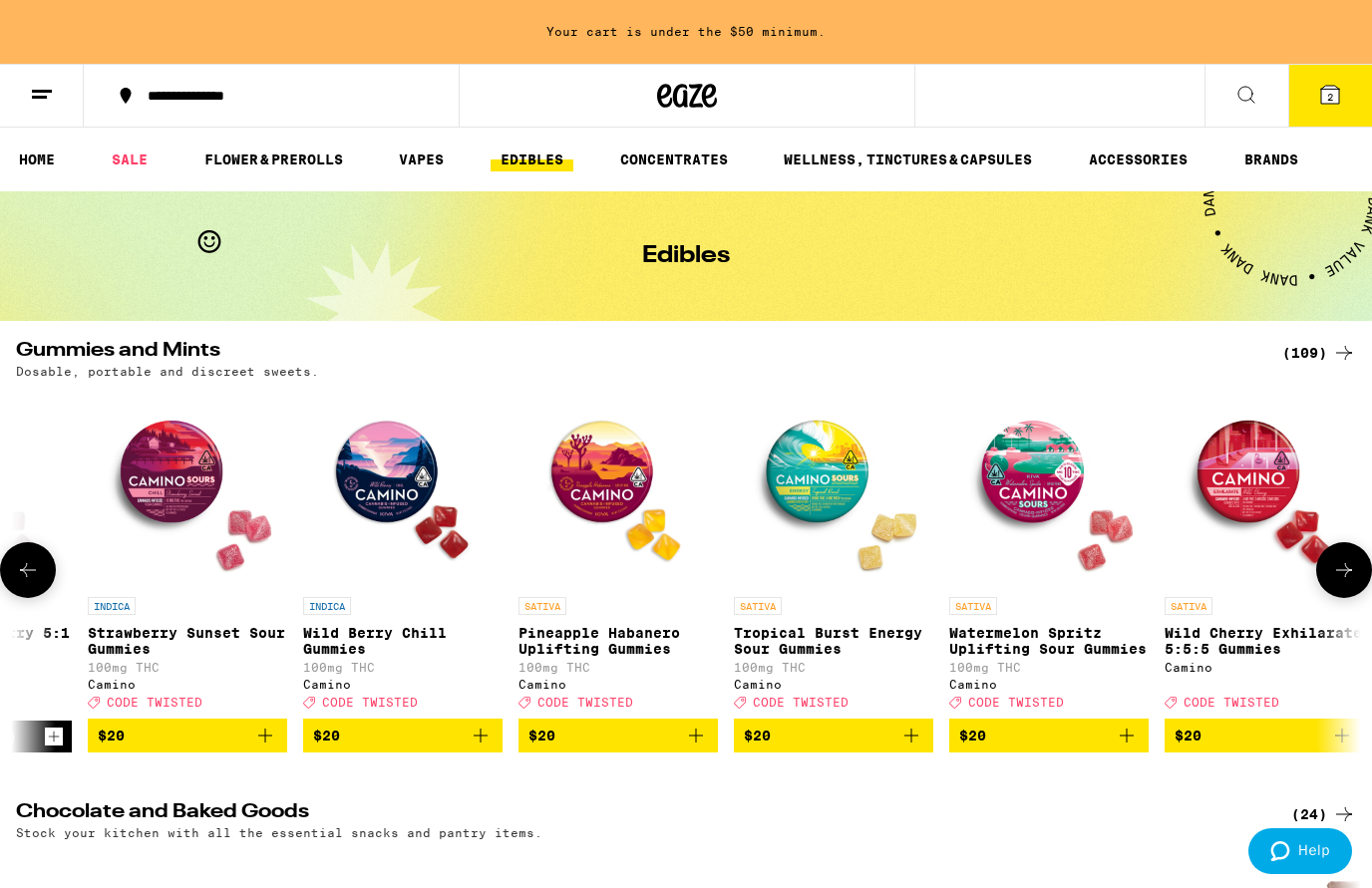 scroll, scrollTop: 0, scrollLeft: 13282, axis: horizontal 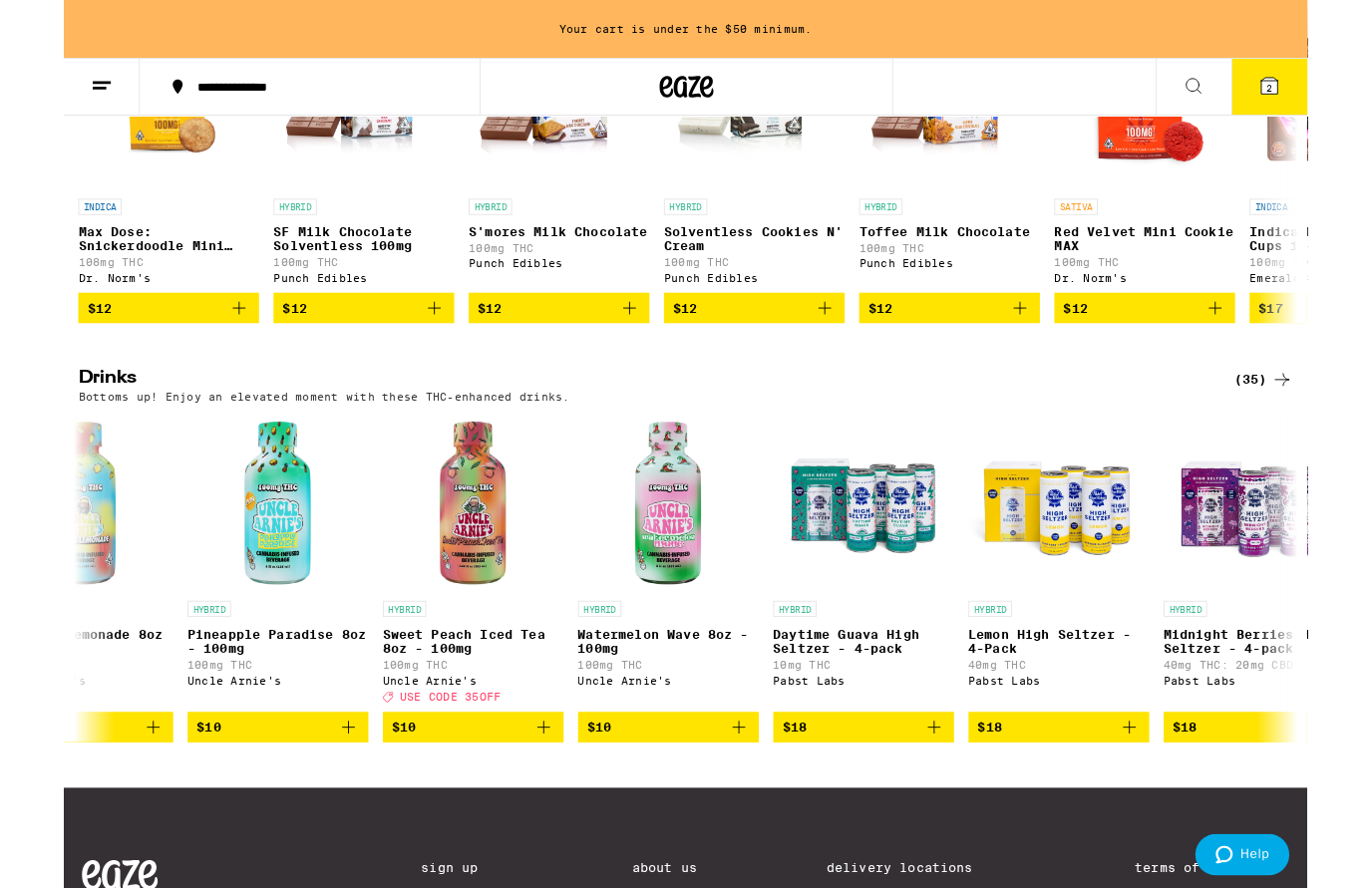 click 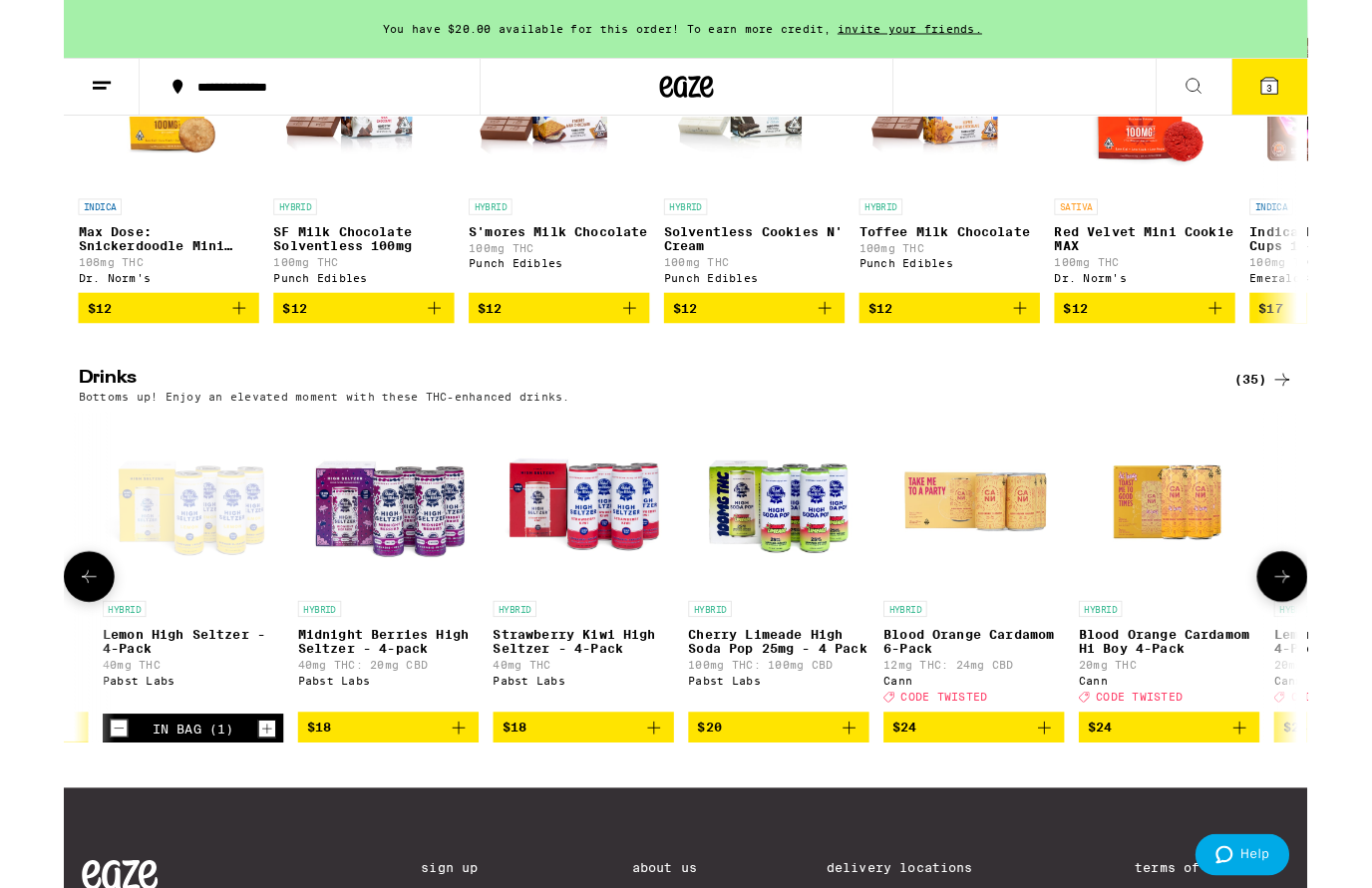 scroll, scrollTop: 0, scrollLeft: 5575, axis: horizontal 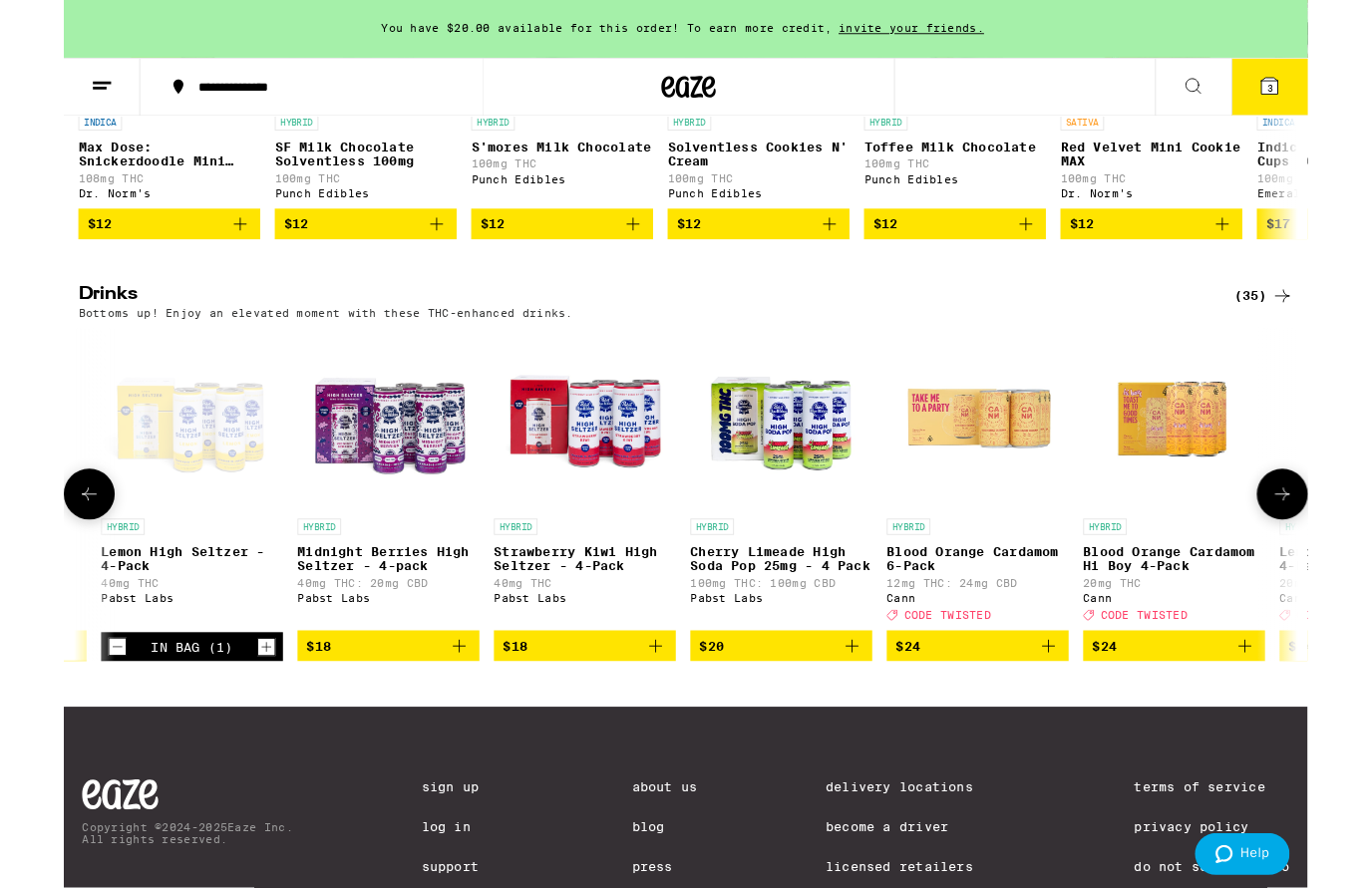 click 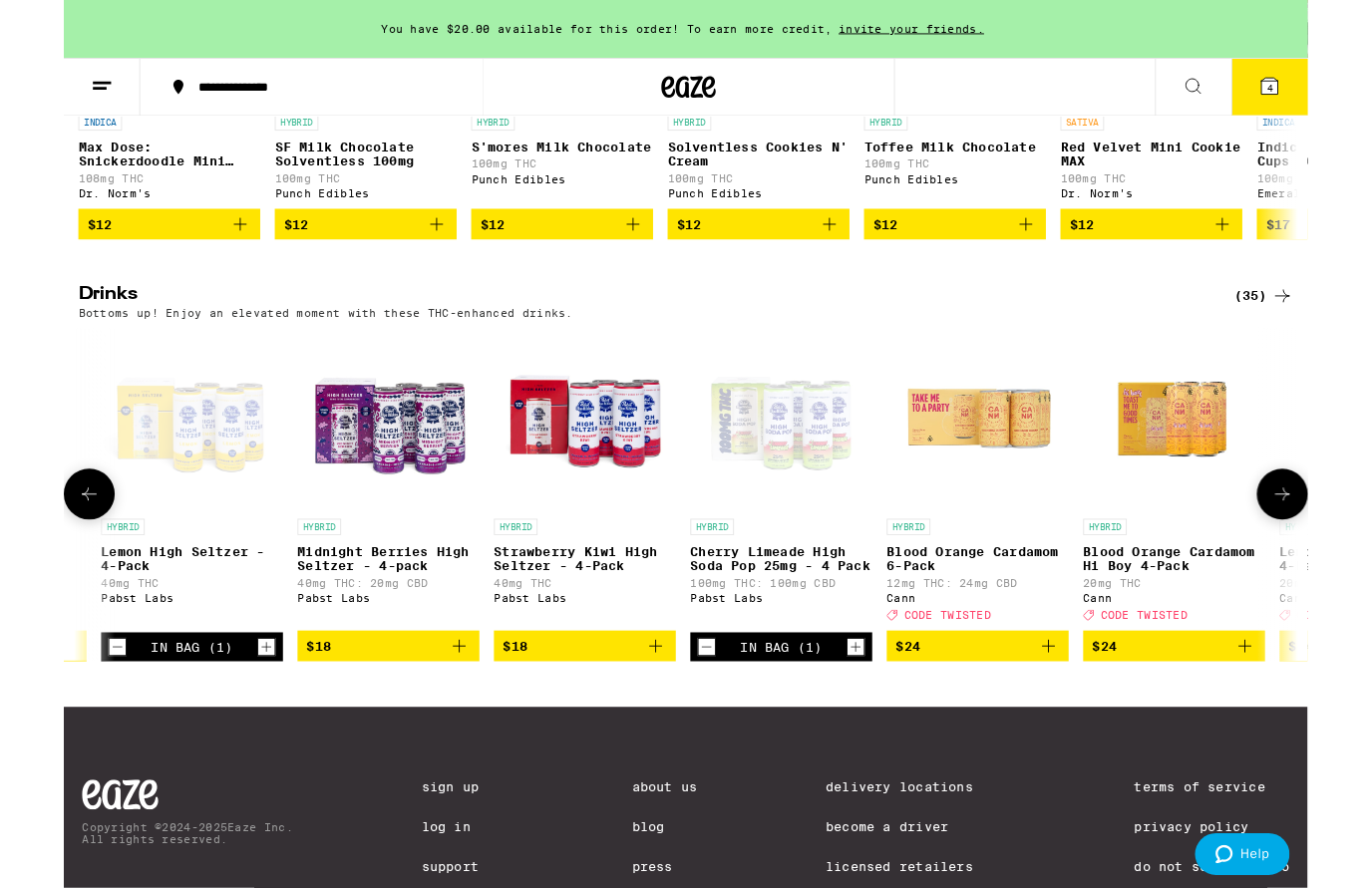 scroll, scrollTop: 933, scrollLeft: 0, axis: vertical 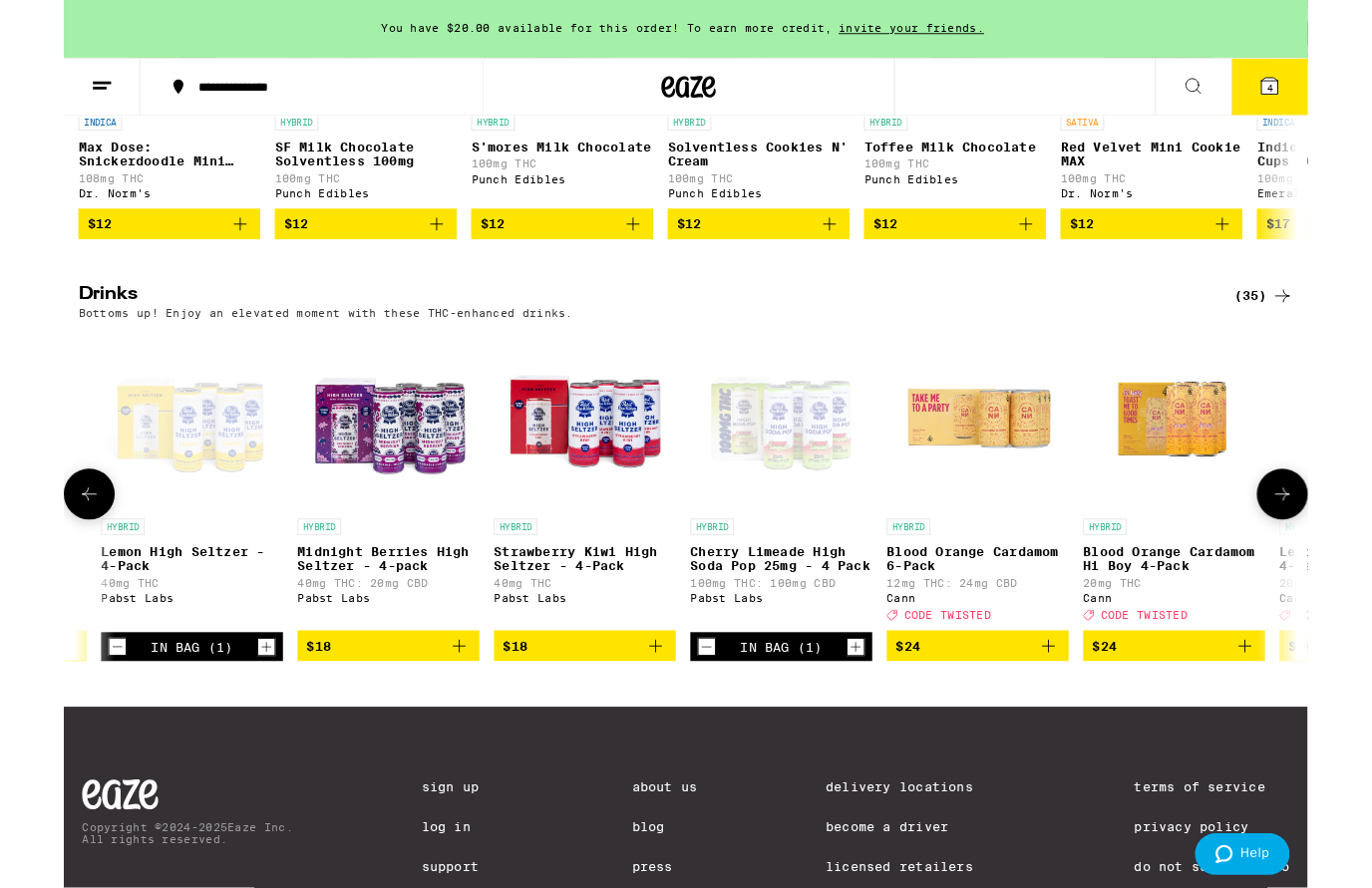 click on "4" at bounding box center (1322, 96) 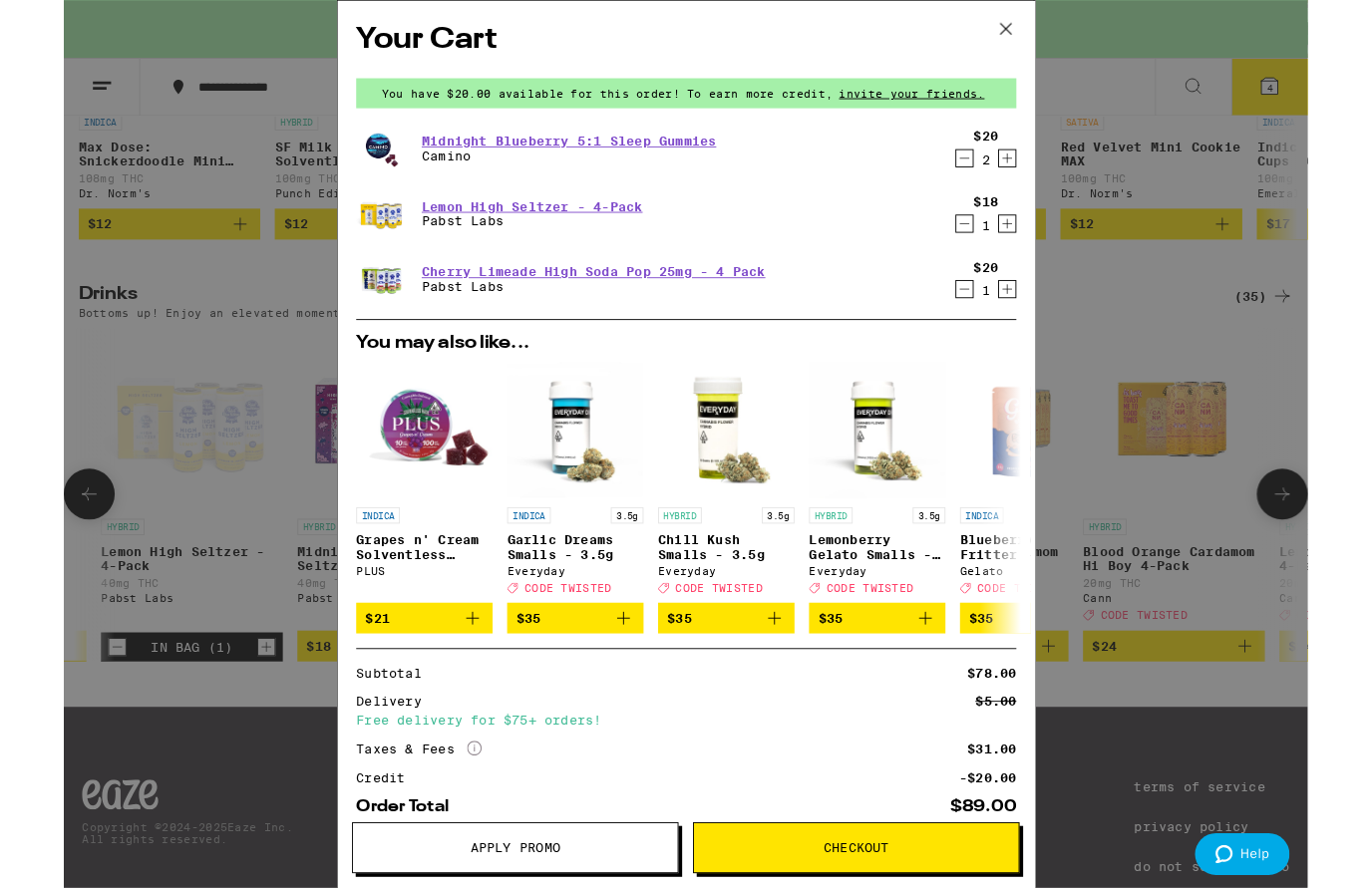 click on "Your Cart You have $20.00 available for this order! To earn more credit, invite your friends. Midnight Blueberry 5:1 Sleep Gummies Camino $20 2 Lemon High Seltzer - 4-Pack Pabst Labs $18 1 Cherry Limeade High Soda Pop 25mg - 4 Pack Pabst Labs $20 1 You may also like... INDICA Grapes n' Cream Solventless Gummies PLUS $21 INDICA 3.5g Garlic Dreams Smalls - 3.5g Everyday Deal Created with Sketch. CODE TWISTED $35 HYBRID 3.5g Chill Kush Smalls - 3.5g Everyday Deal Created with Sketch. CODE TWISTED $35 HYBRID 3.5g Lemonberry Gelato Smalls - 3.5g Everyday Deal Created with Sketch. CODE TWISTED $35 INDICA 3.5g Blueberry Fritter - 3.5g Gelato Deal Created with Sketch. CODE TWISTED $35 INDICA 3.5g Mochi - 3.5g Gelato Deal Created with Sketch. CODE TWISTED $35 INDICA 3.5g Melted Strawberries - 3.5g Ember Valley Deal Created with Sketch. USE CODE 35OFF $50 HYBRID 3.5g Zerealz - 3.5g Ember Valley Deal Created with Sketch. USE CODE 35OFF $50 INDICA 3.5g Banana OG - 3.5g Anarchy $12 INDICA 3.5g Permanent Marker - 3.5g $12" at bounding box center [682, 486] 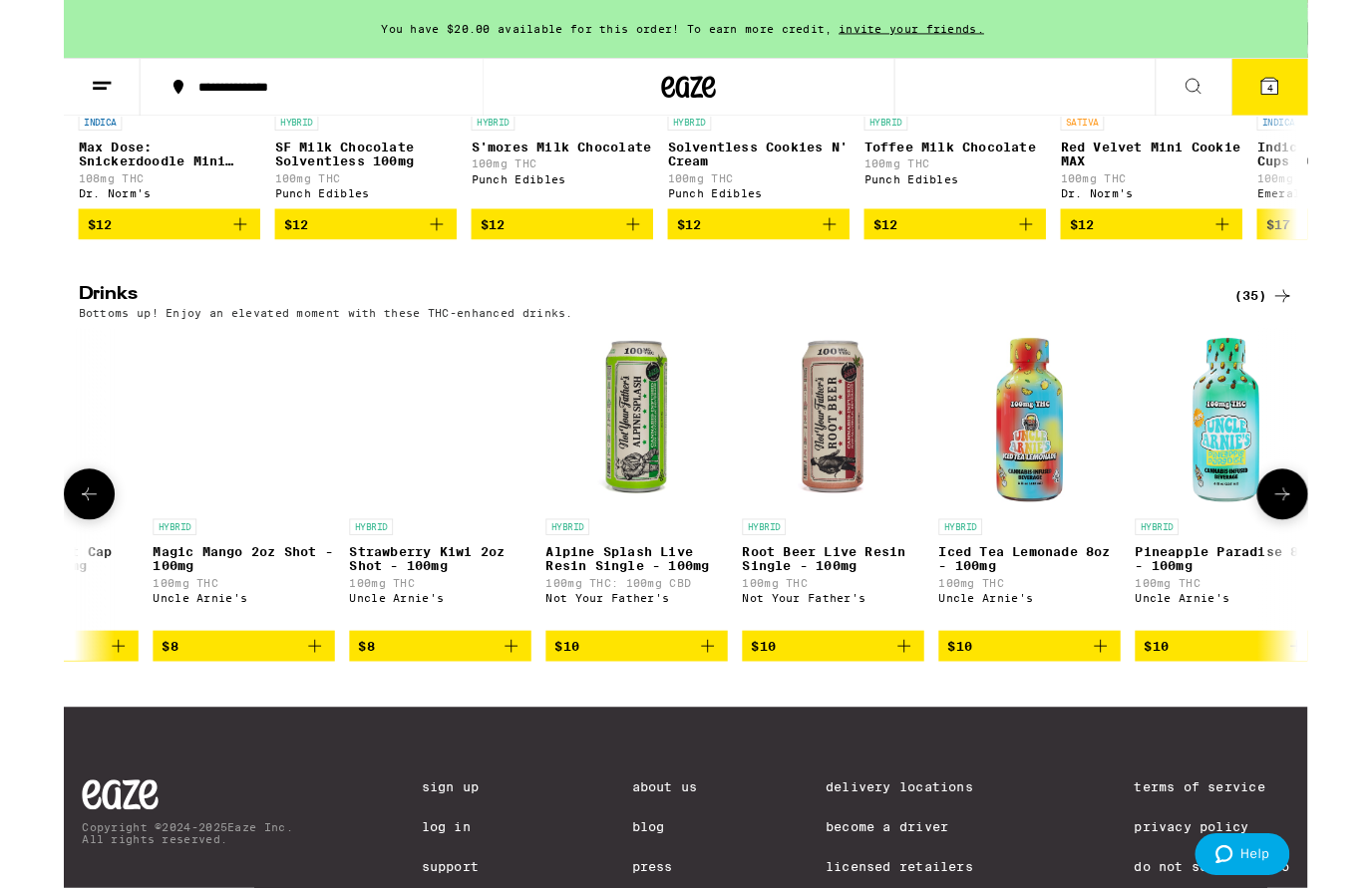 scroll, scrollTop: 0, scrollLeft: 3525, axis: horizontal 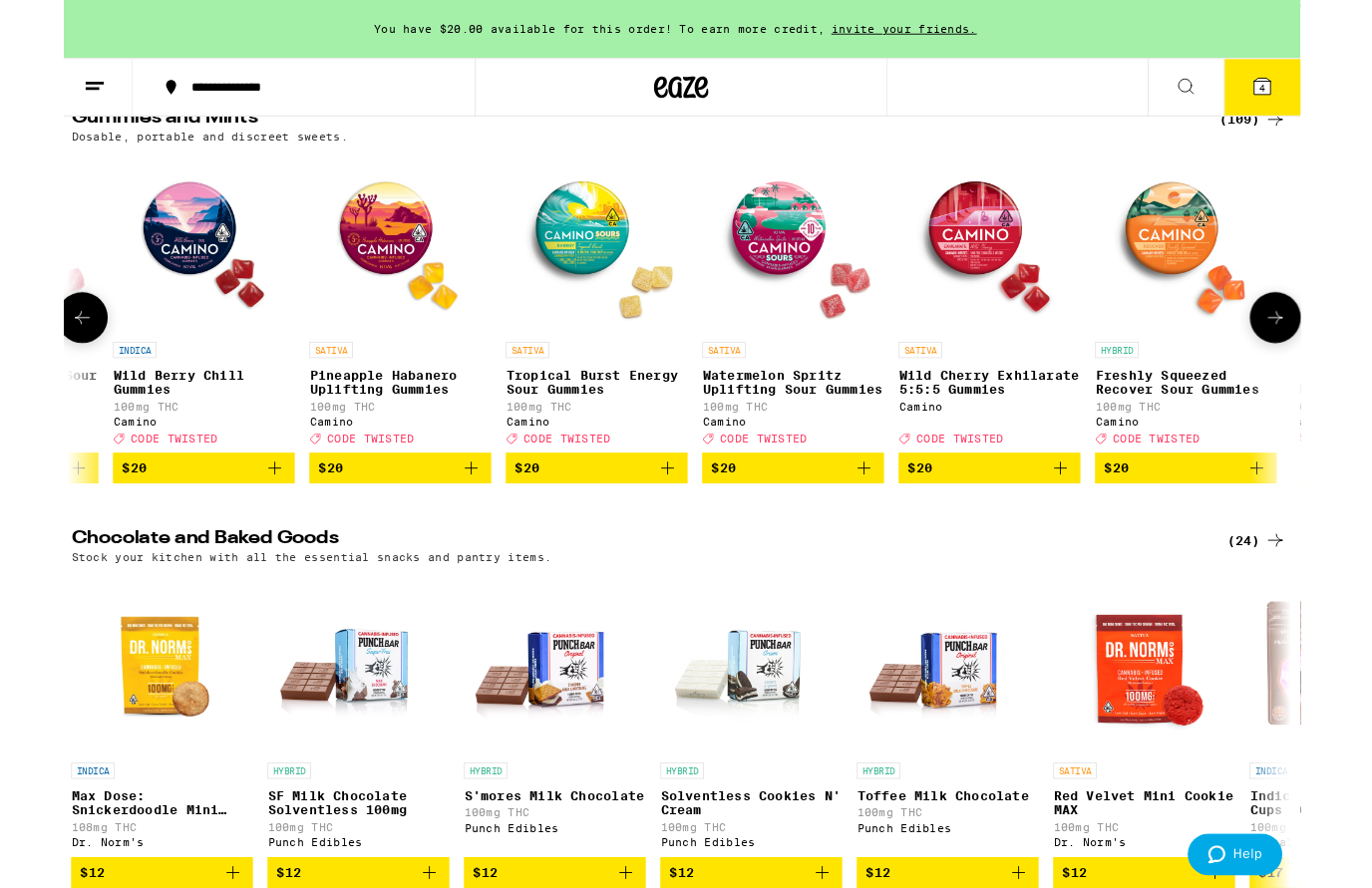 click at bounding box center (1238, 265) 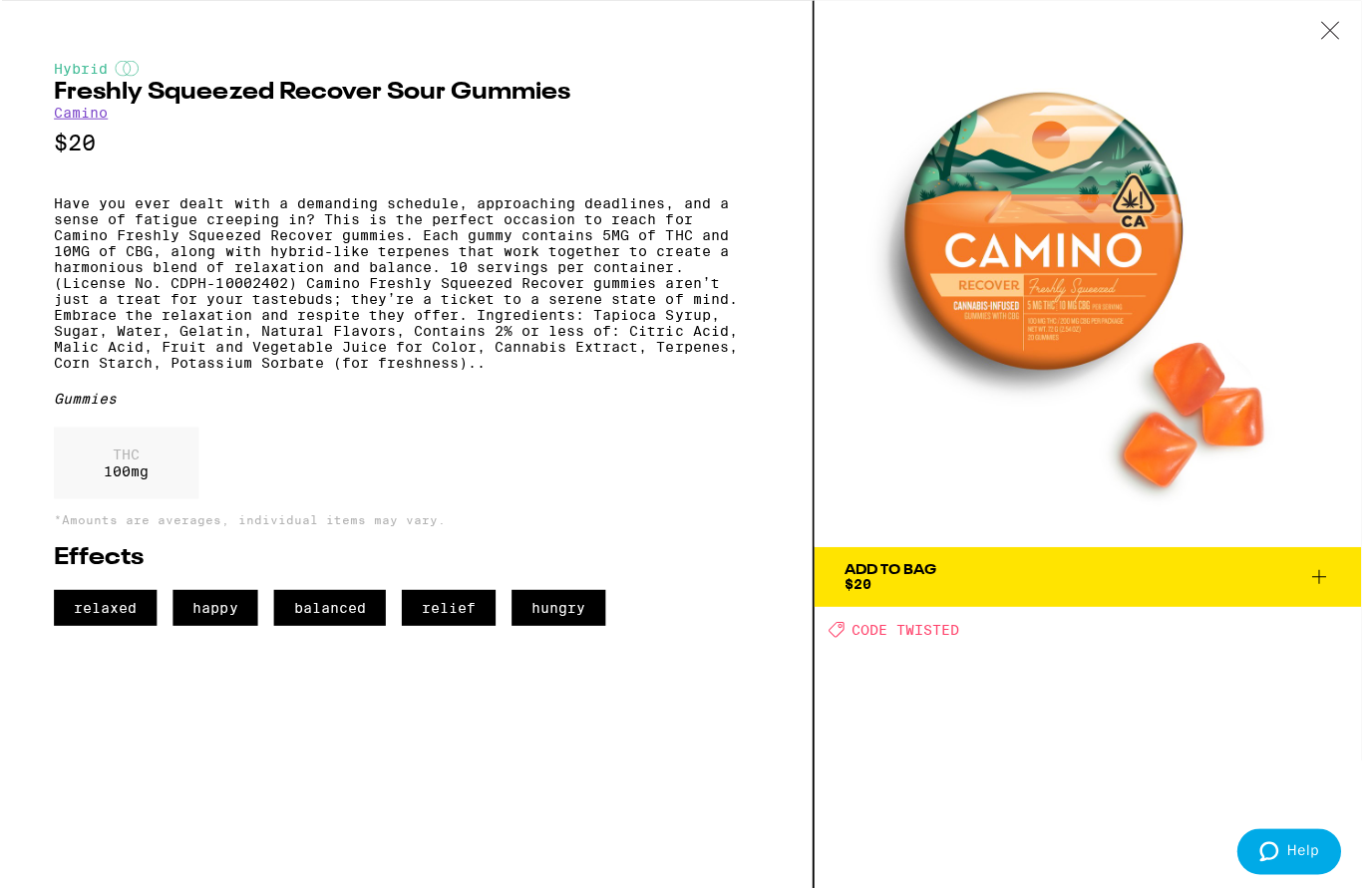 scroll, scrollTop: 0, scrollLeft: 0, axis: both 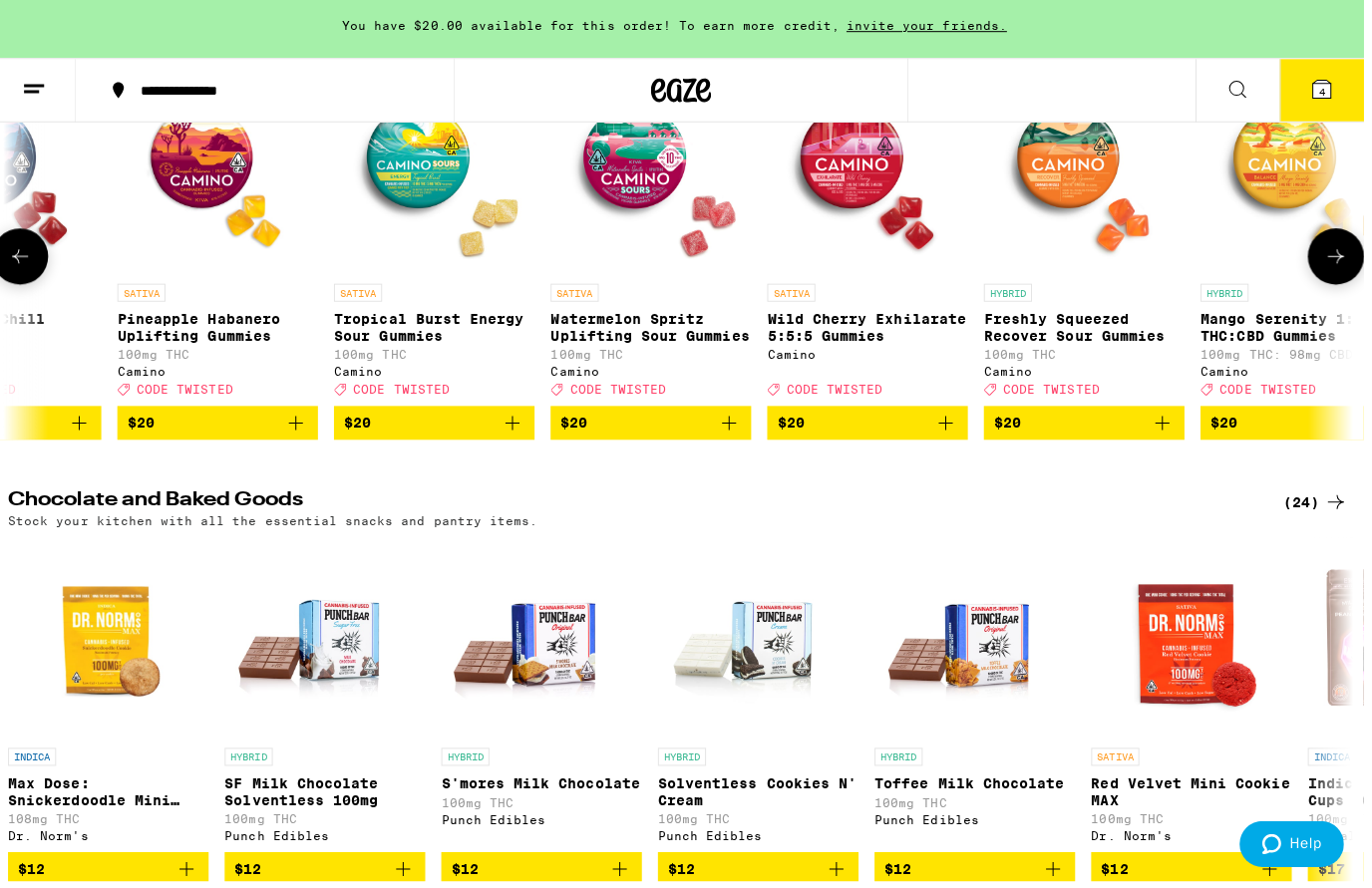 click on "Watermelon Spritz Uplifting Sour Gummies" at bounding box center (655, 332) 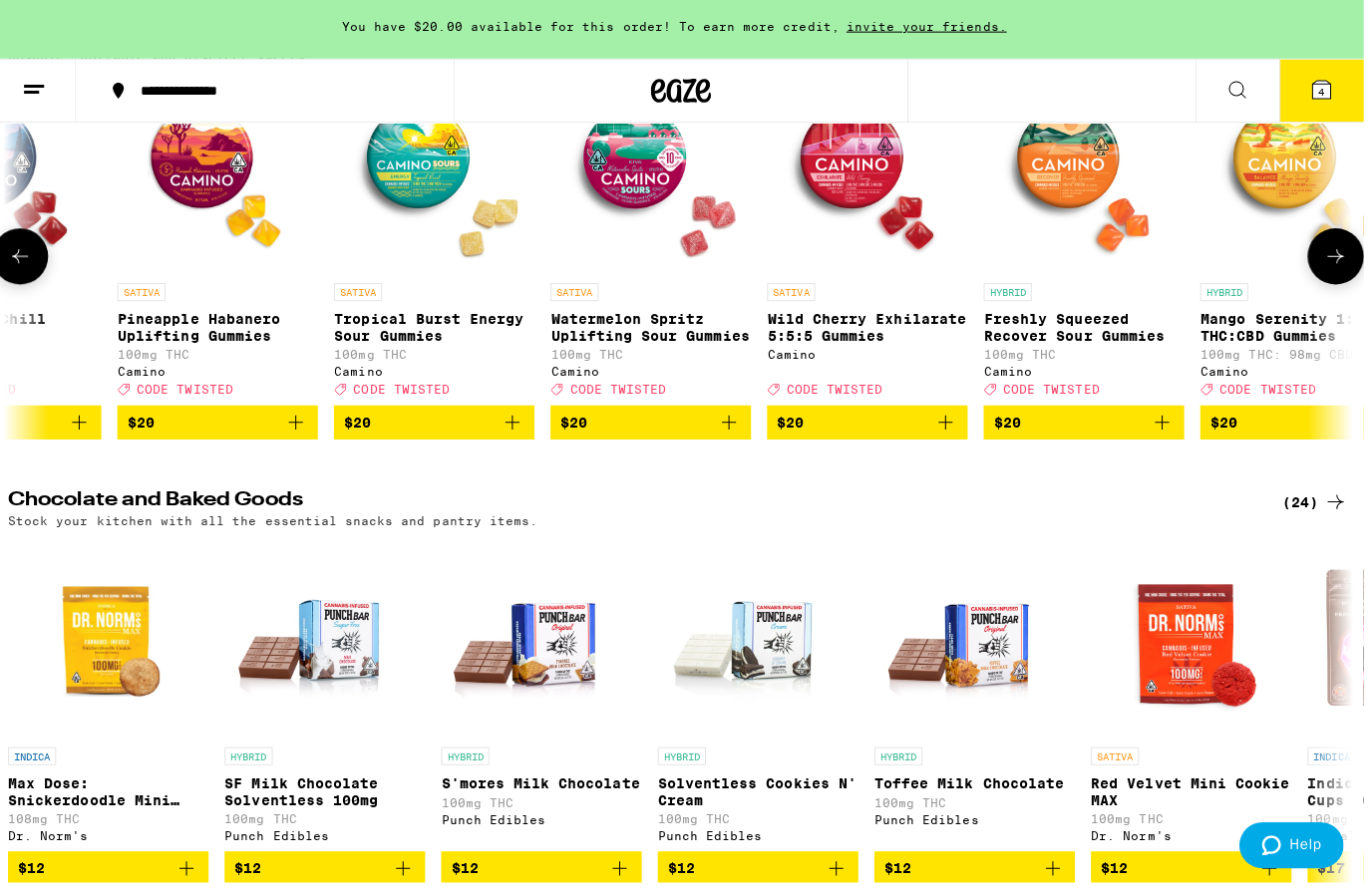 scroll, scrollTop: 311, scrollLeft: 0, axis: vertical 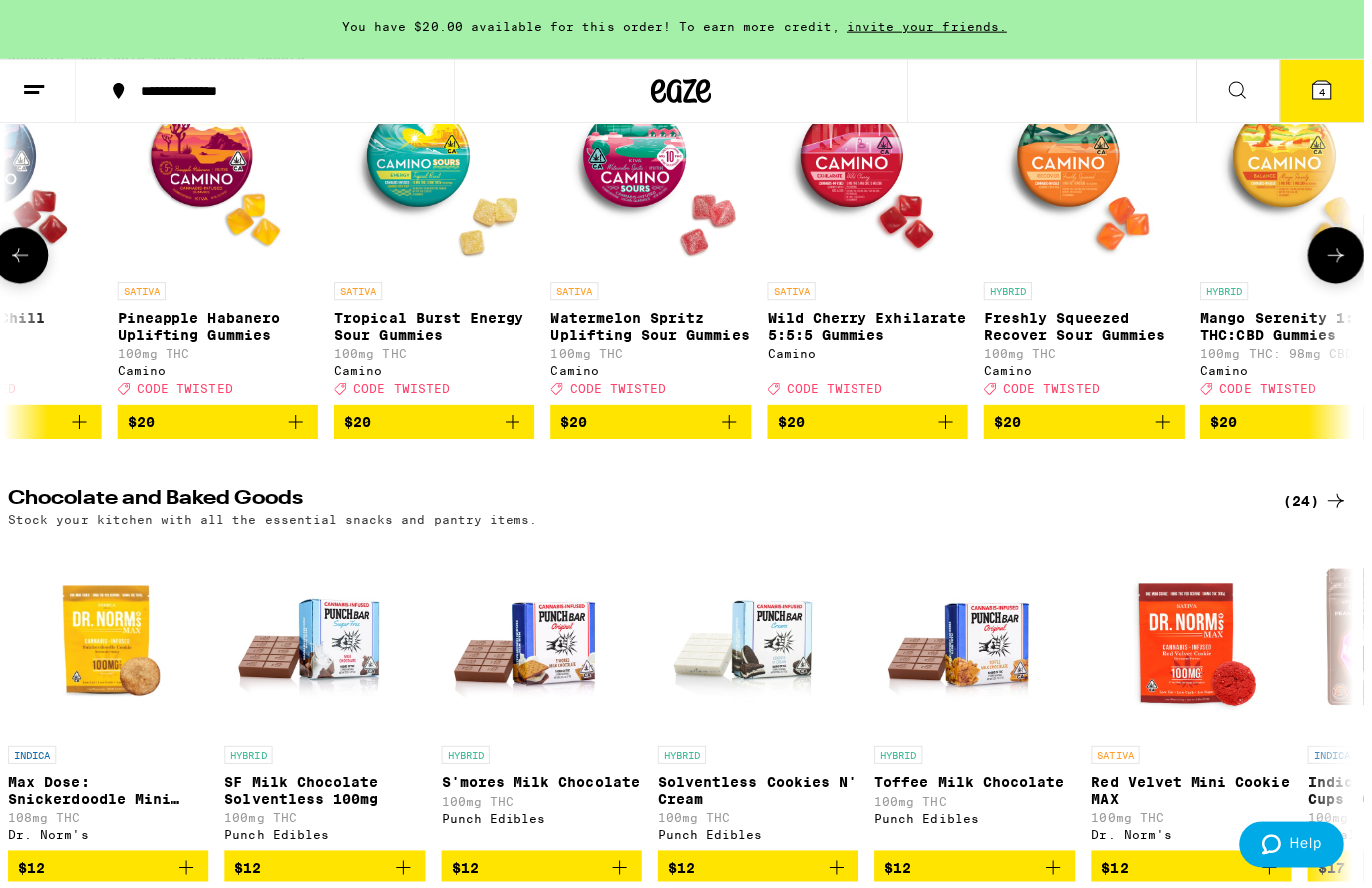 click on "Tropical Burst Energy Sour Gummies" at bounding box center [440, 330] 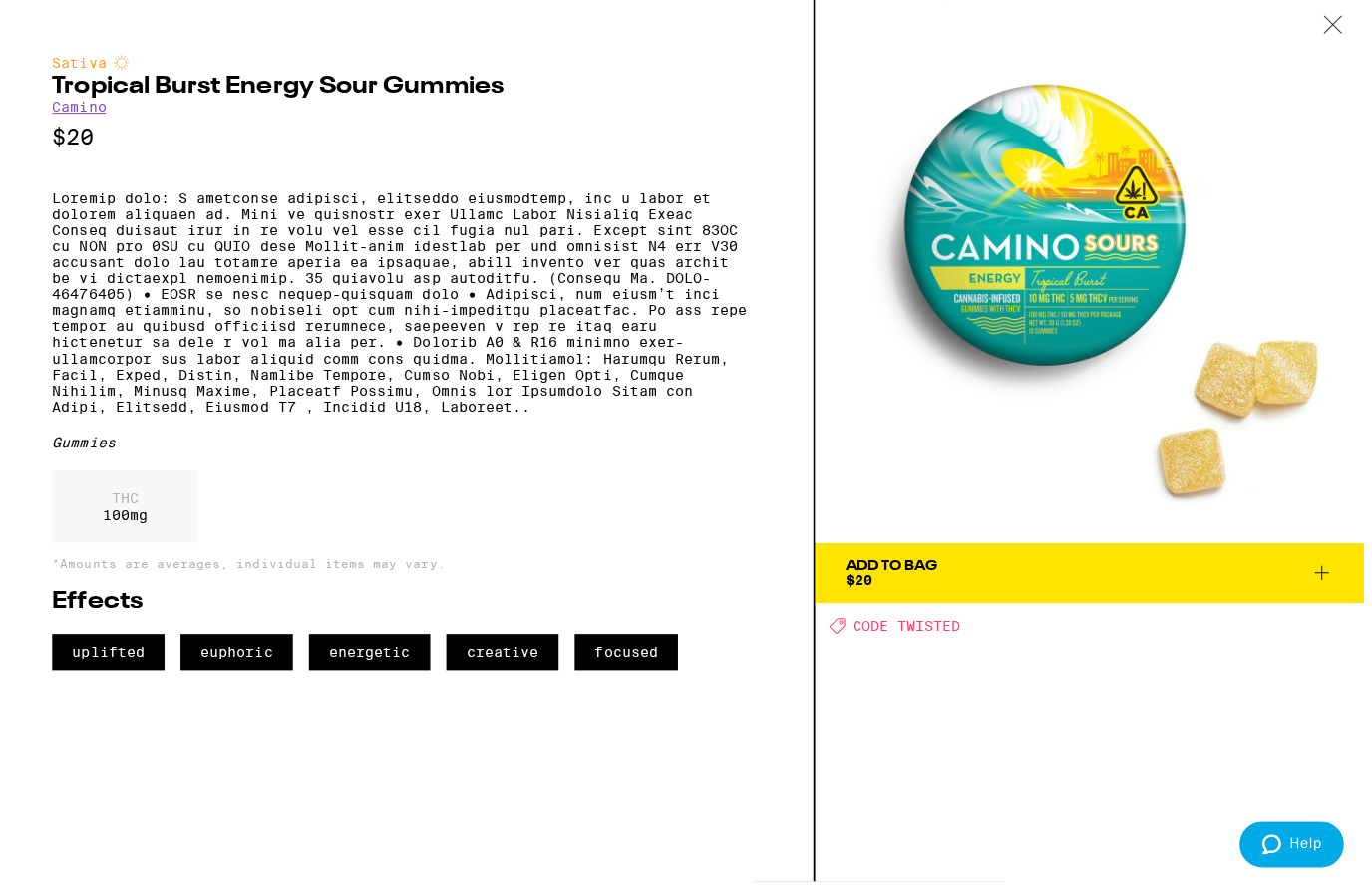 click on "Add To Bag $20" at bounding box center [1091, 575] 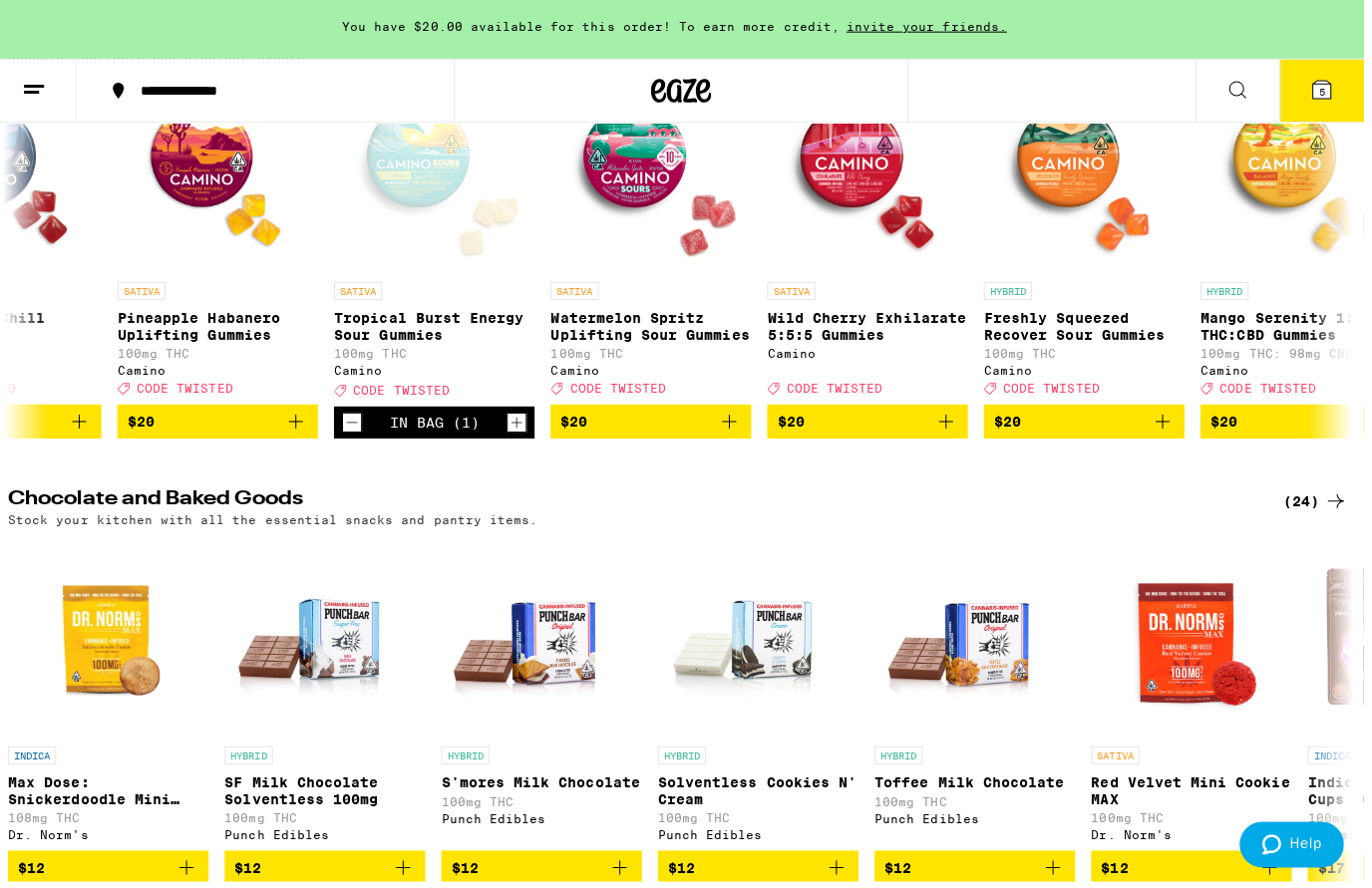 click on "5" at bounding box center [1322, 96] 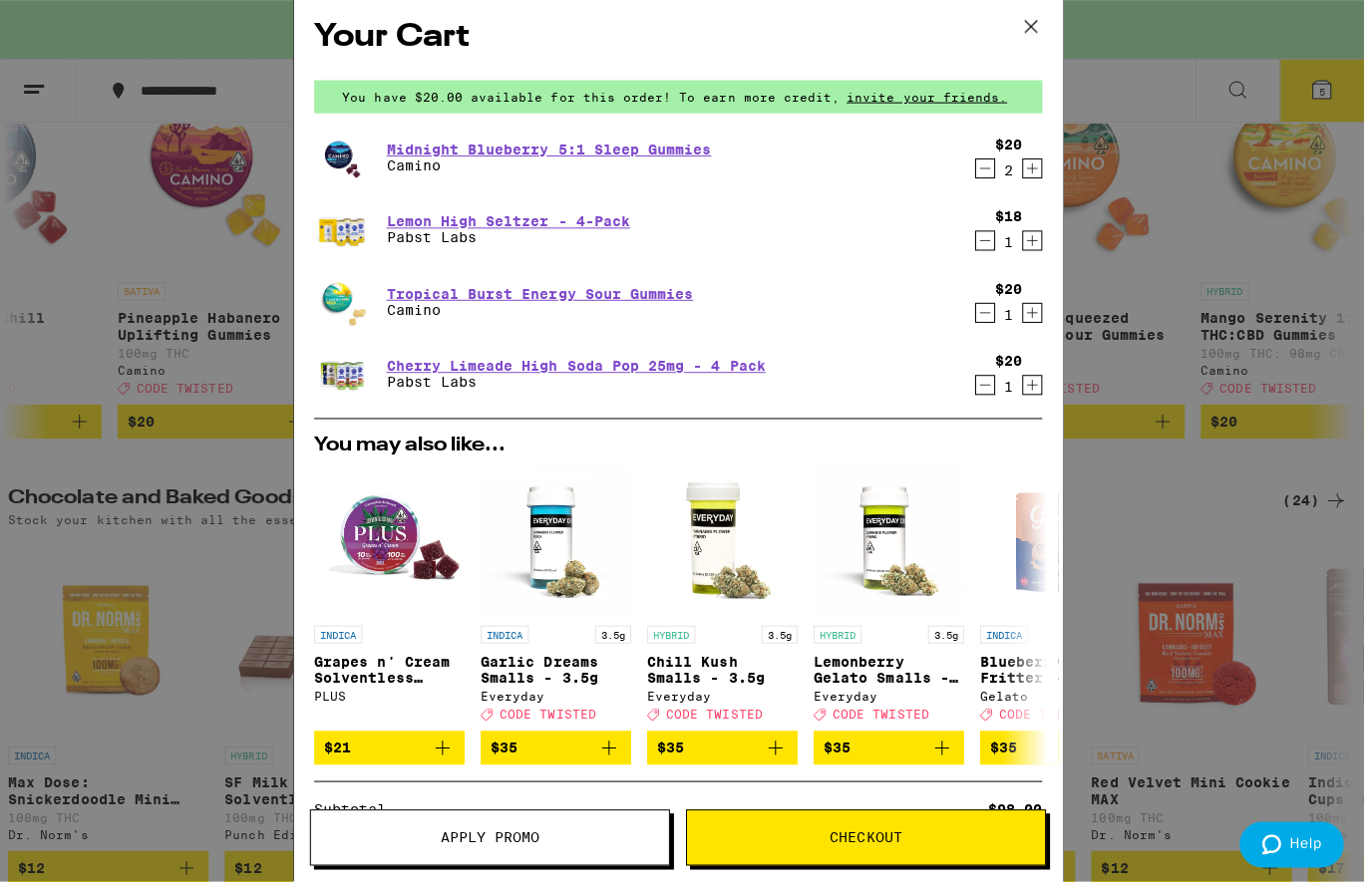 click 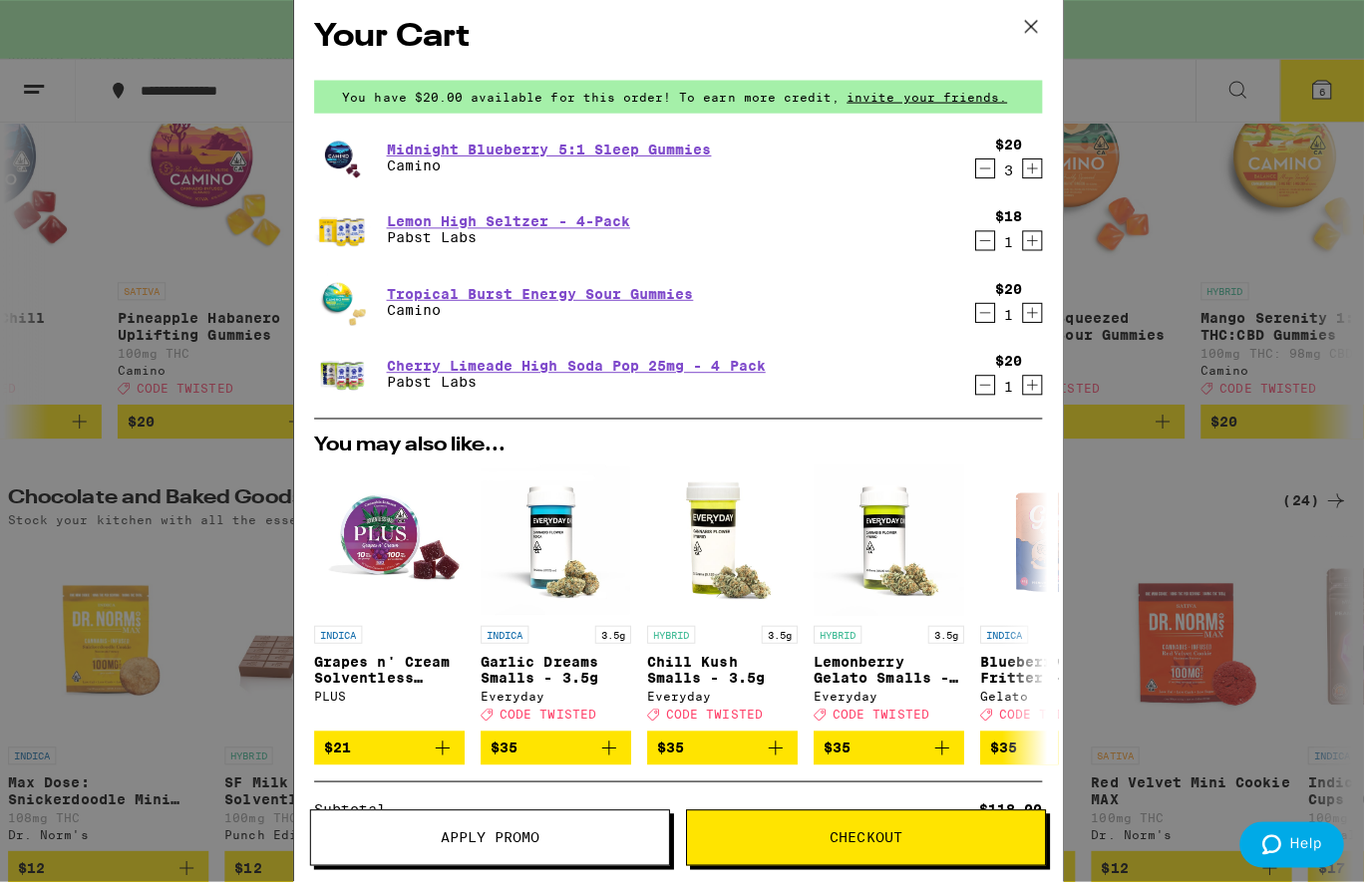 click 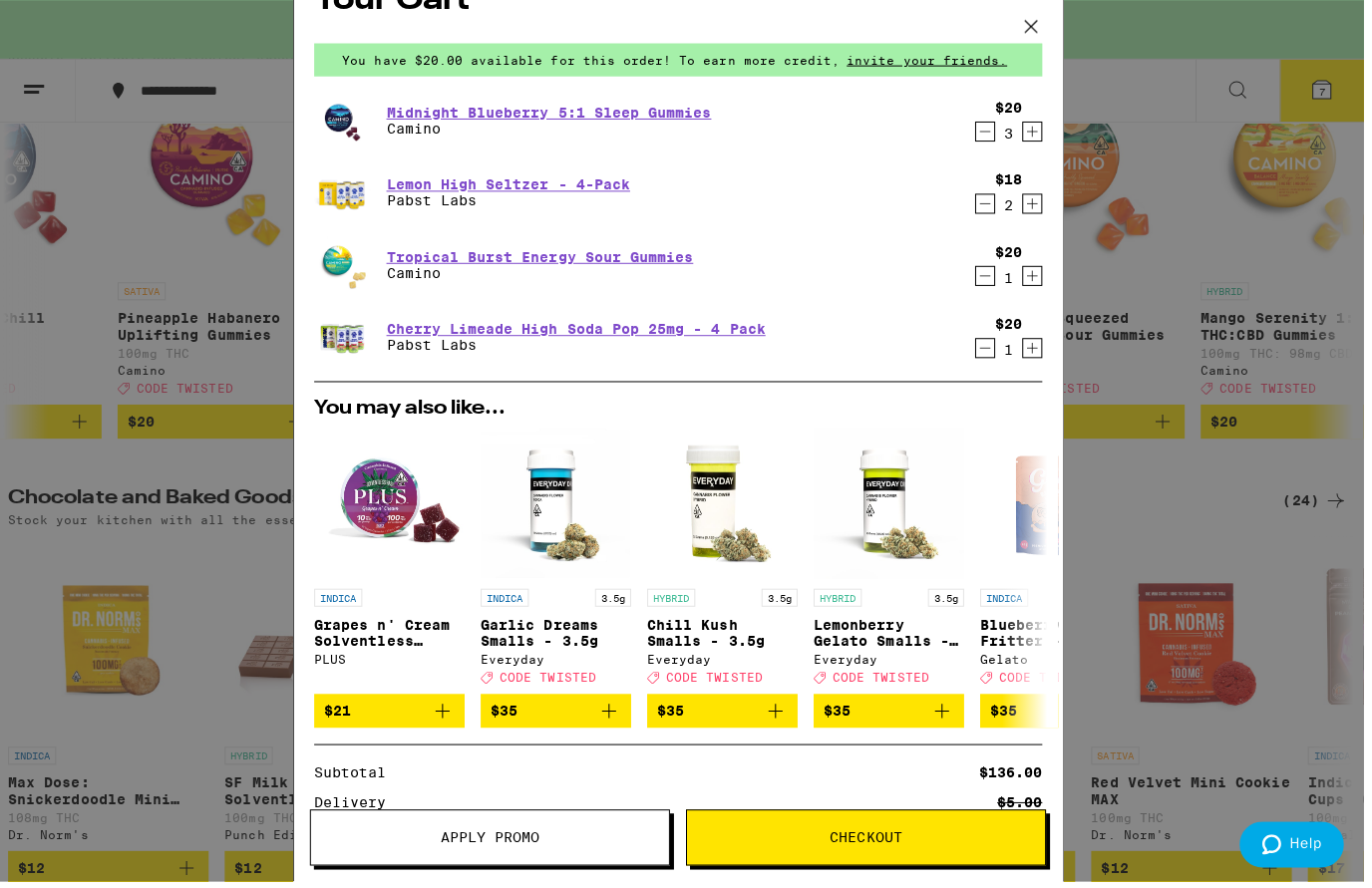 scroll, scrollTop: 26, scrollLeft: 0, axis: vertical 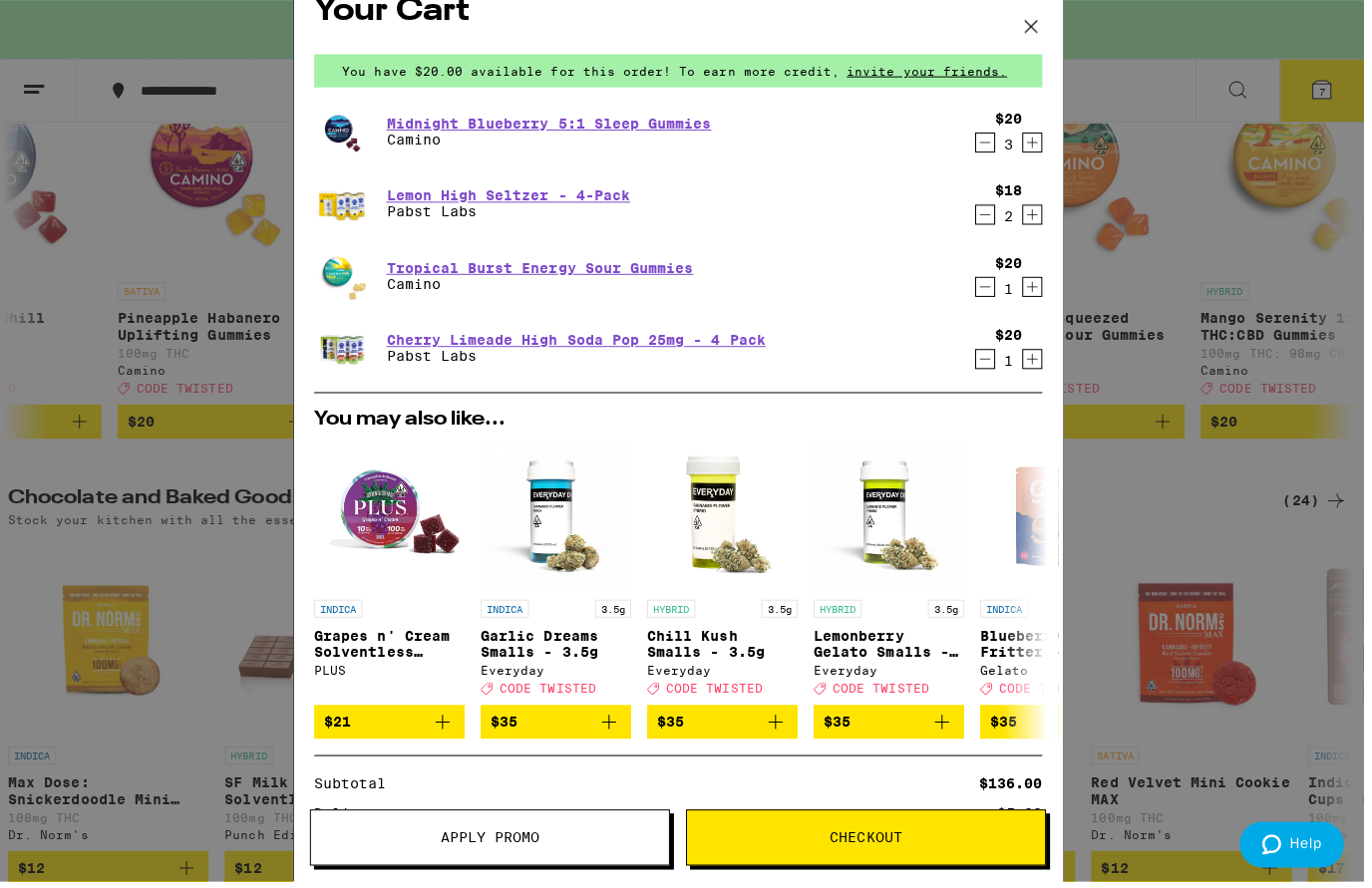 click 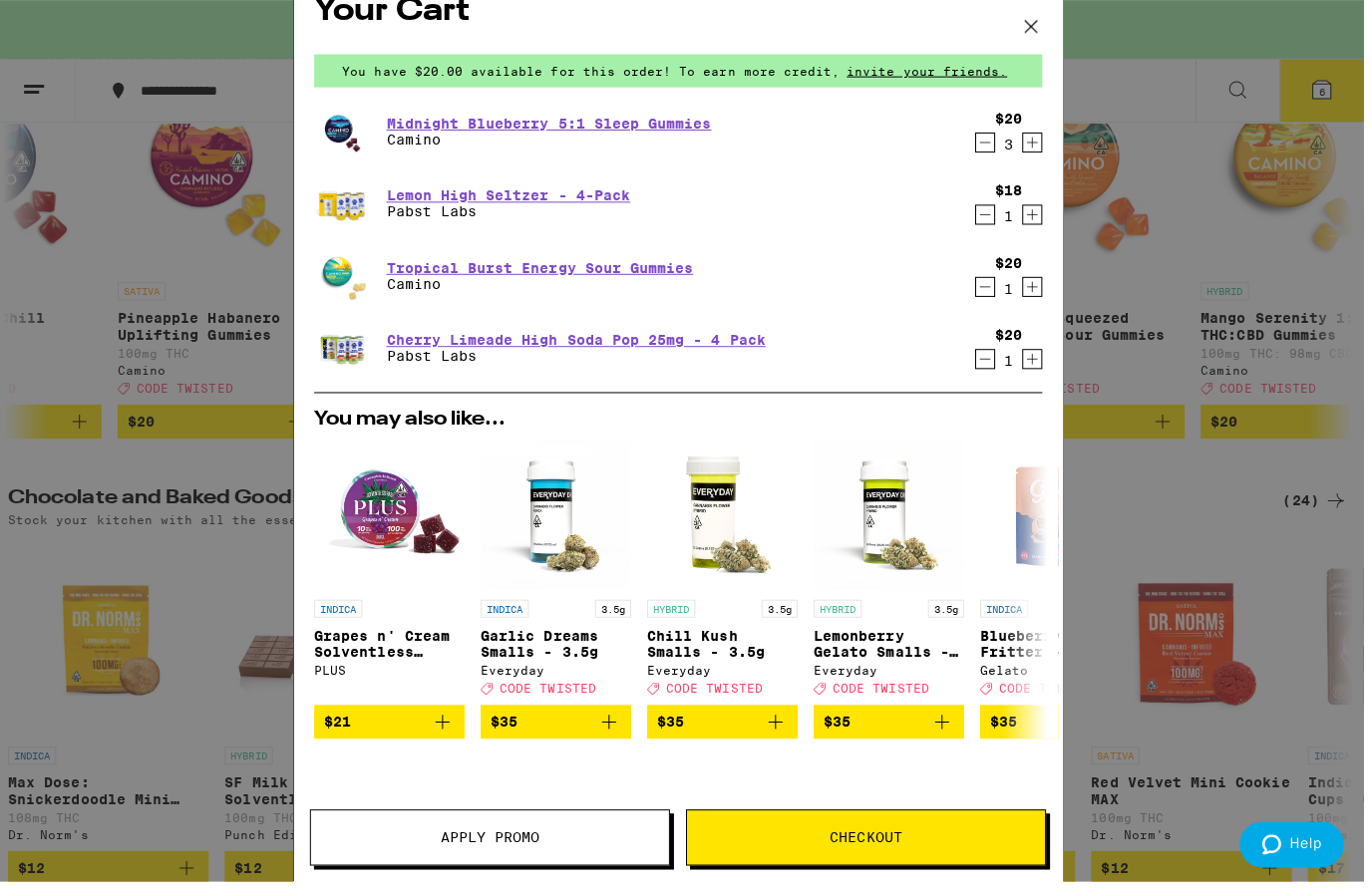 click 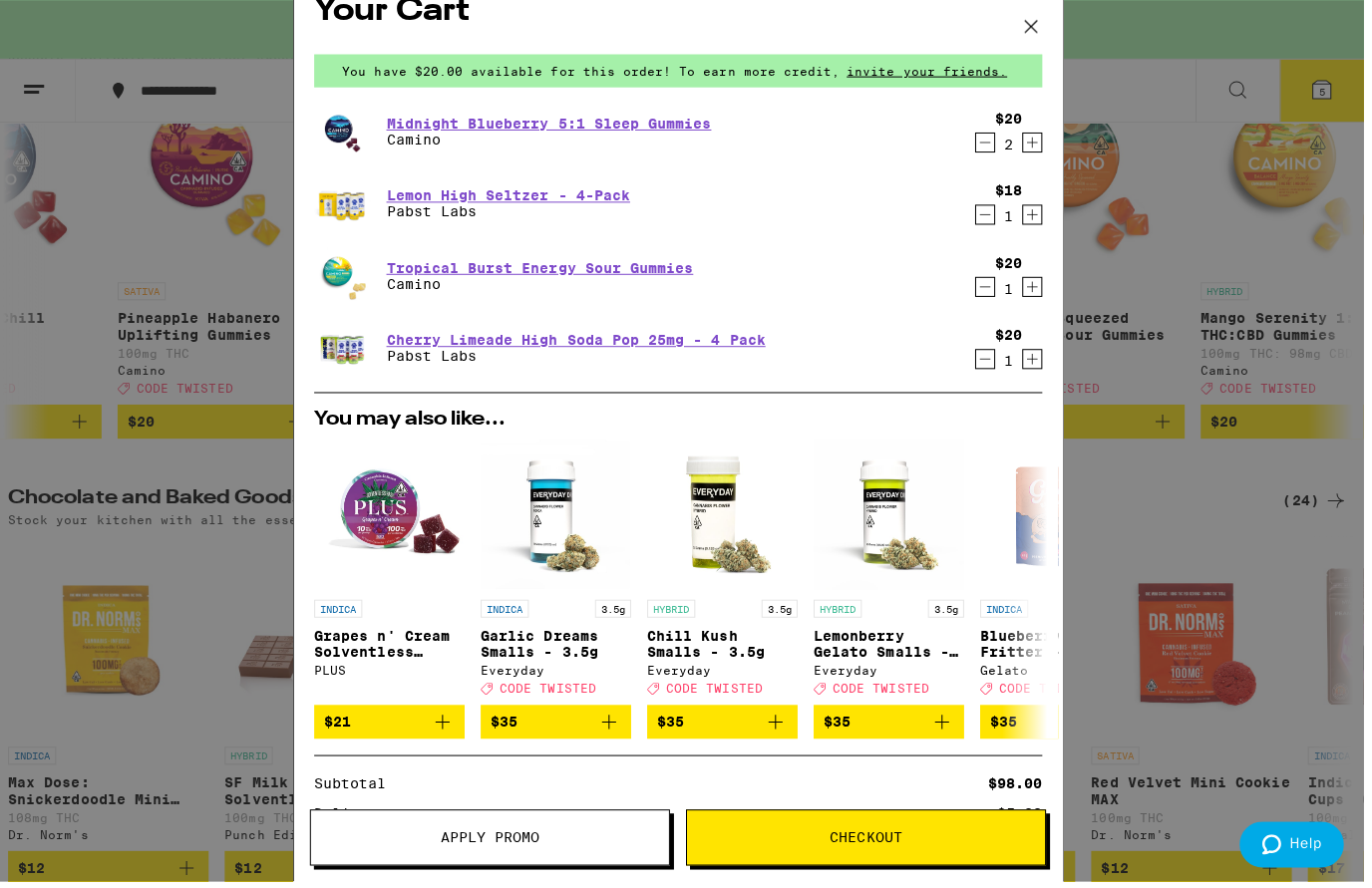 click 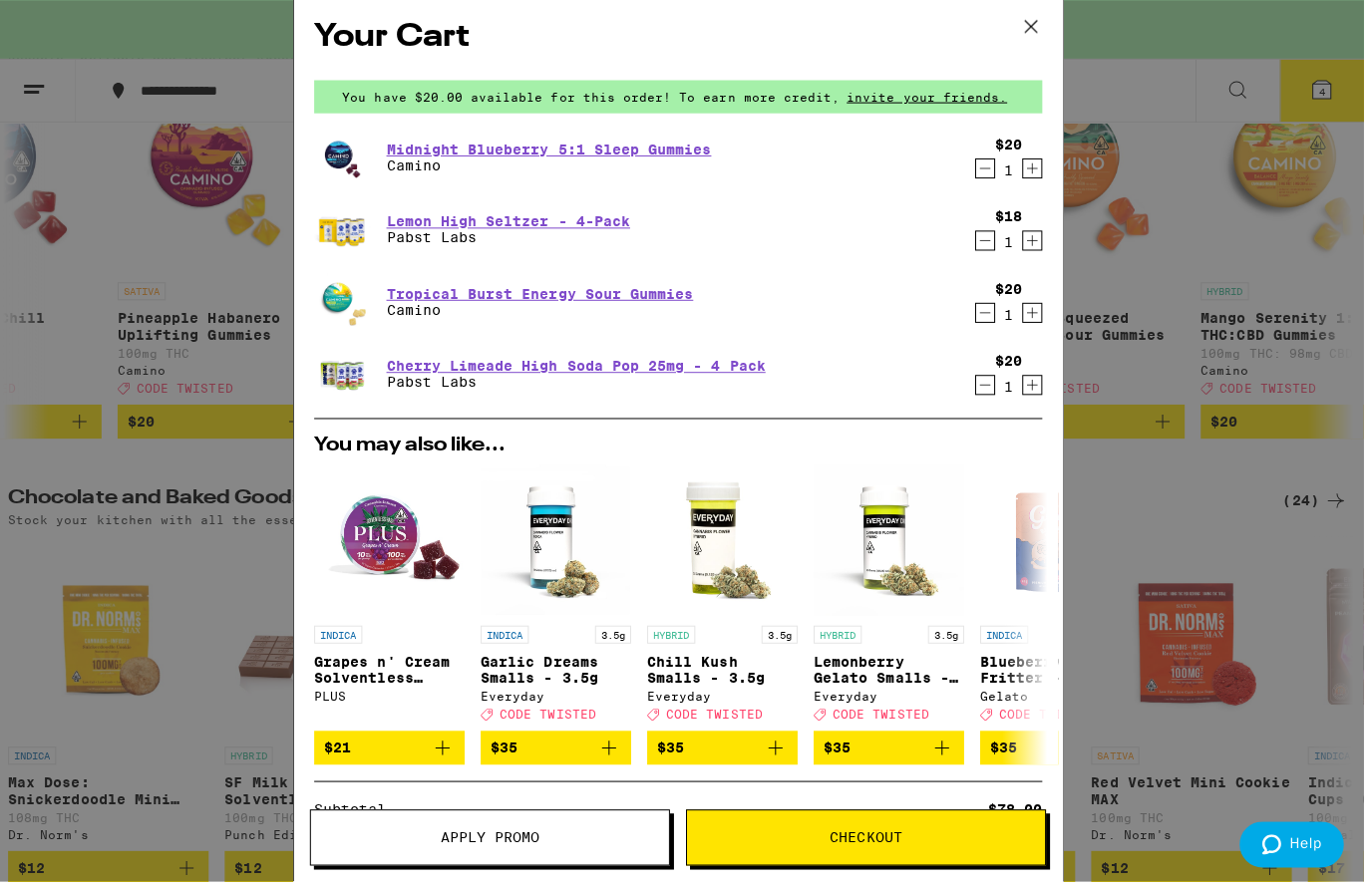 scroll, scrollTop: 0, scrollLeft: 0, axis: both 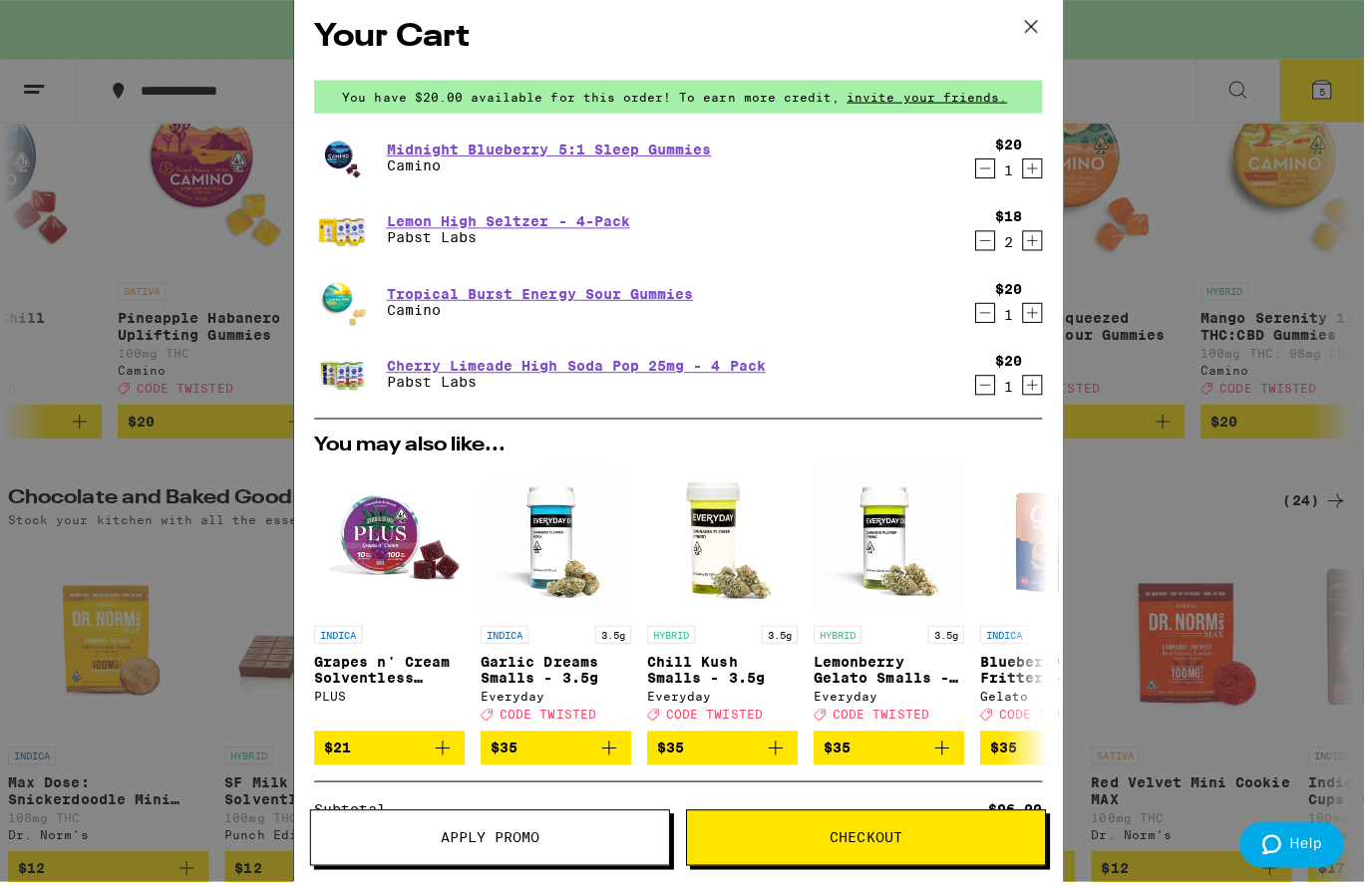 click 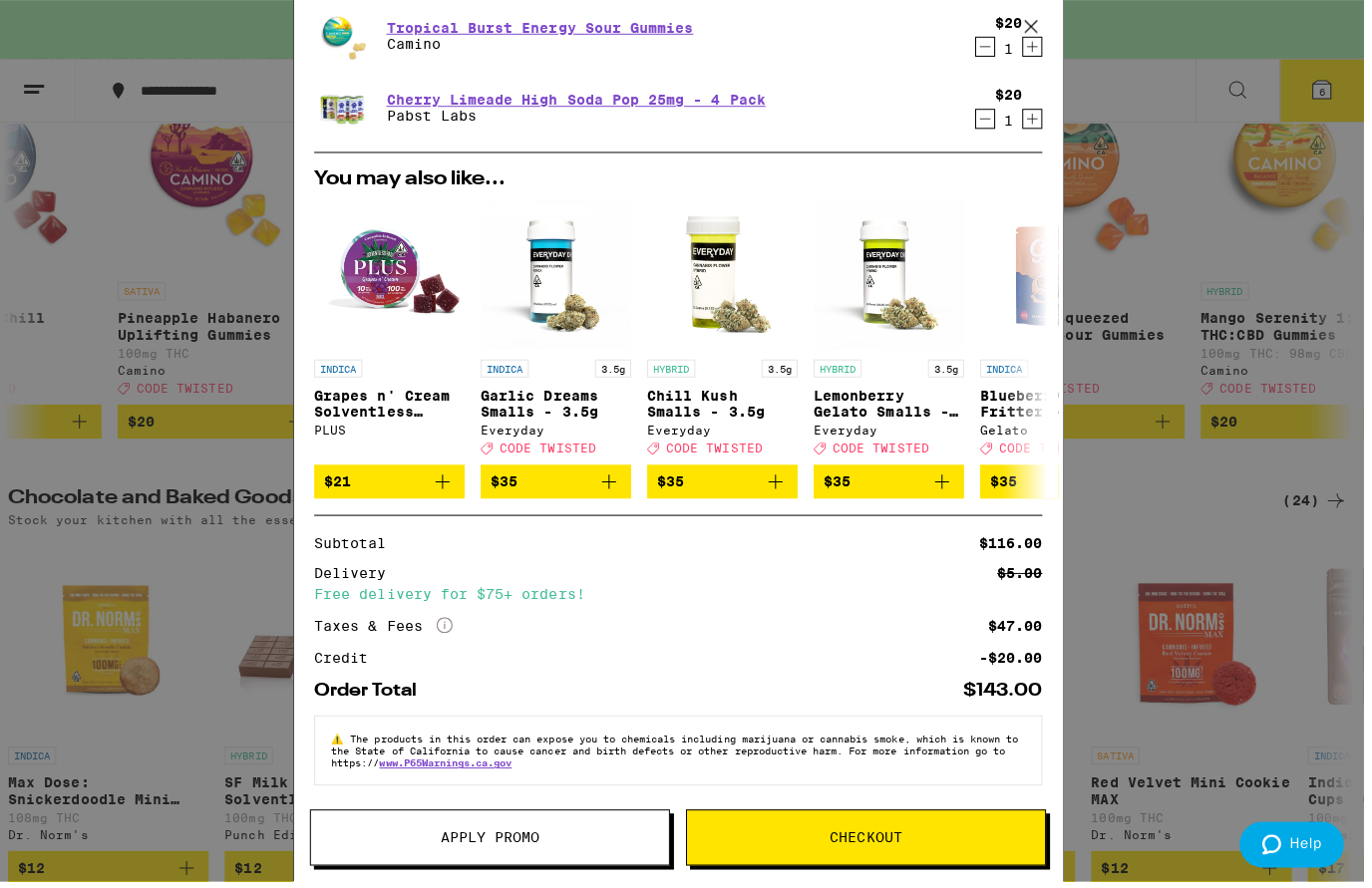 scroll, scrollTop: 283, scrollLeft: 0, axis: vertical 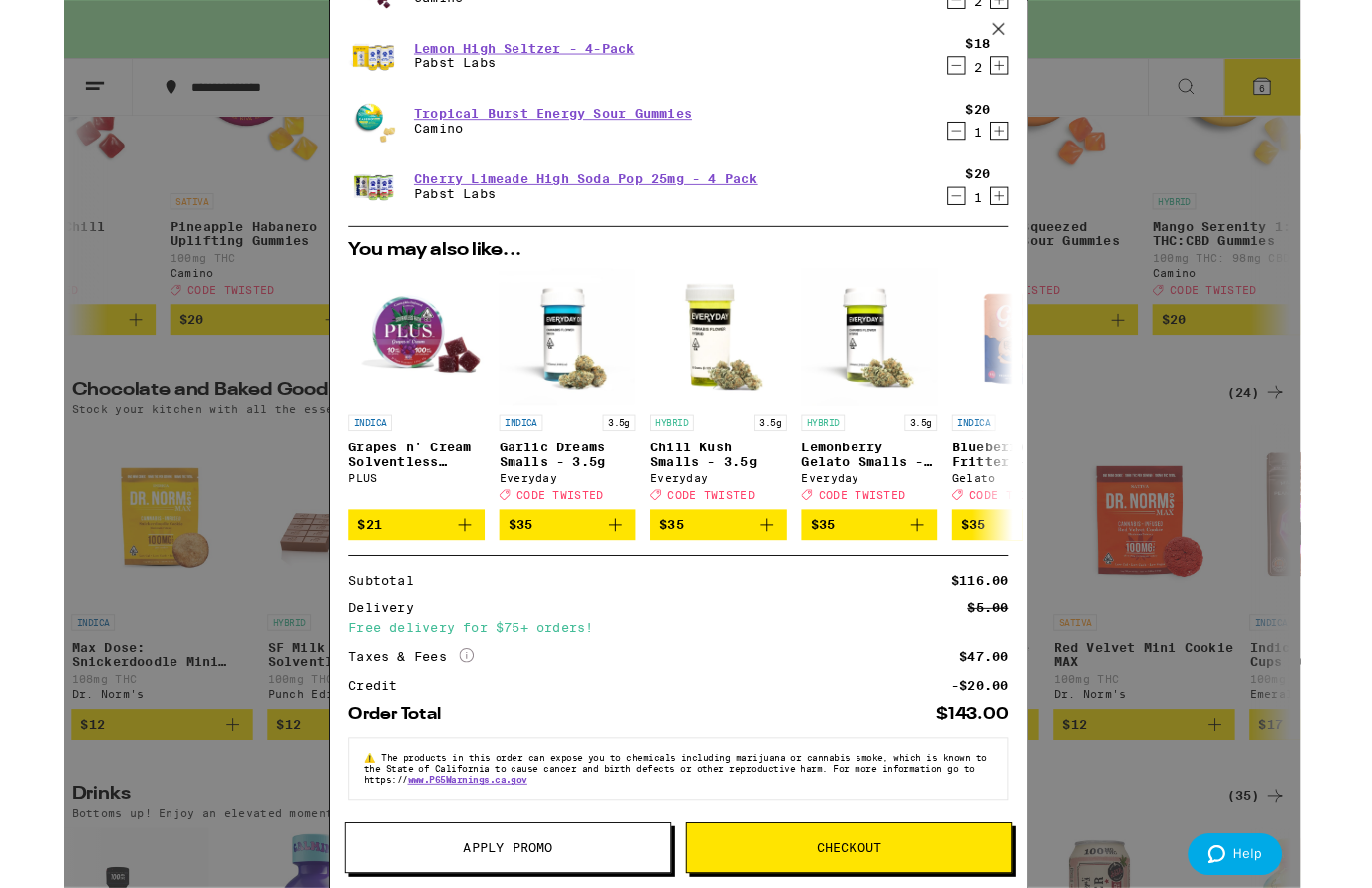 click on "Apply Promo" at bounding box center (495, 930) 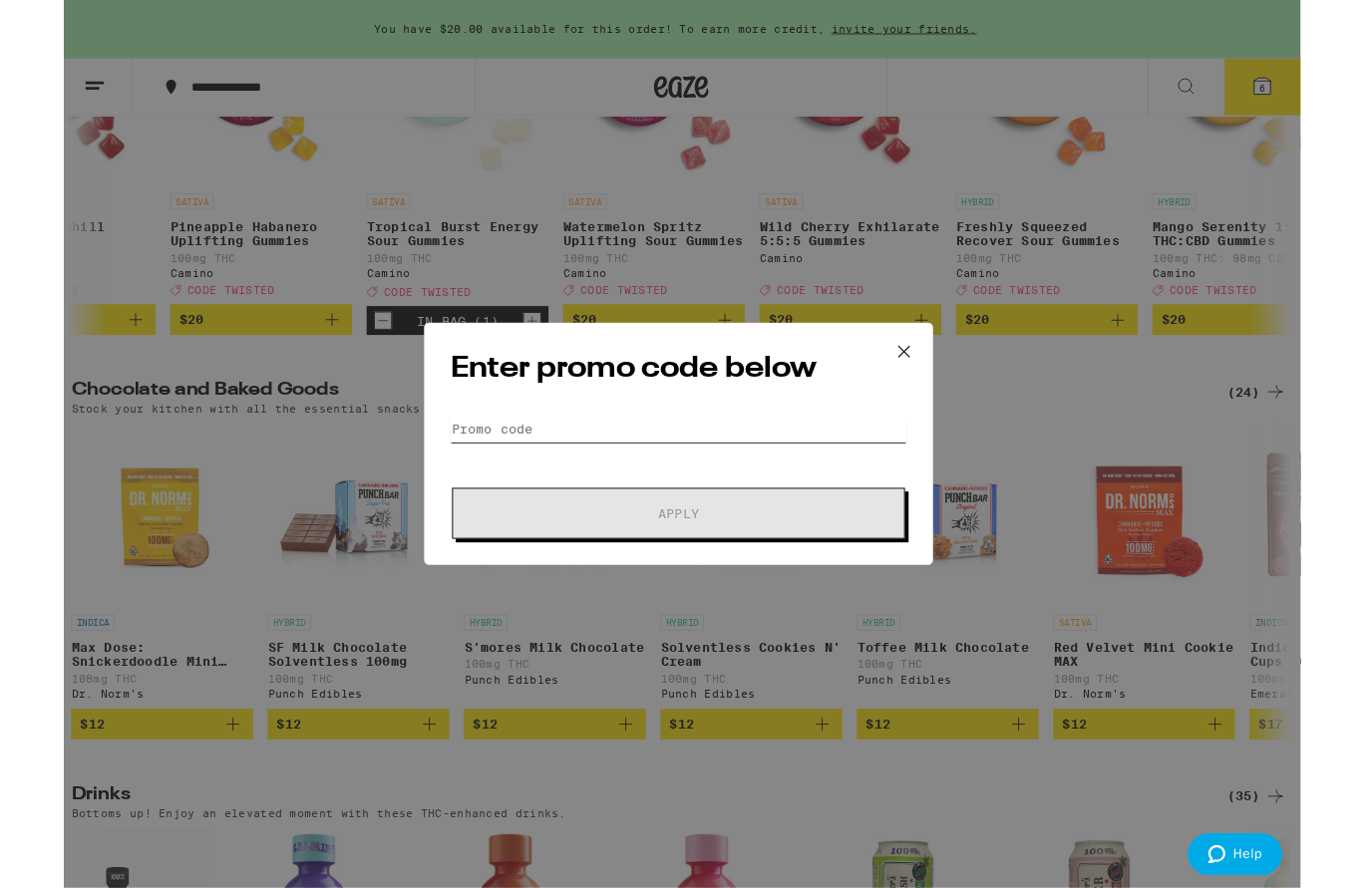 click on "Promo Code" at bounding box center [682, 470] 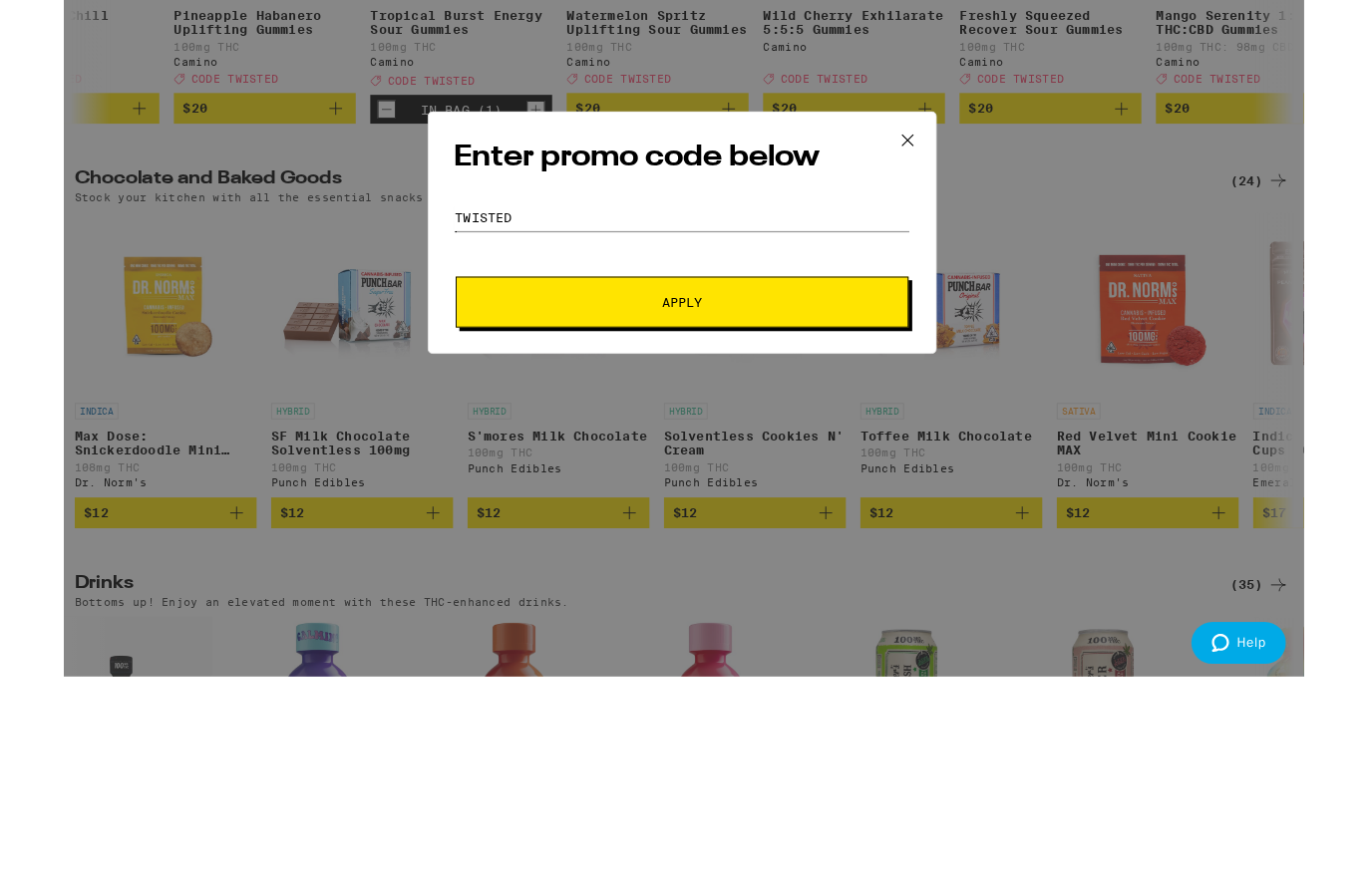 type on "TWISTED" 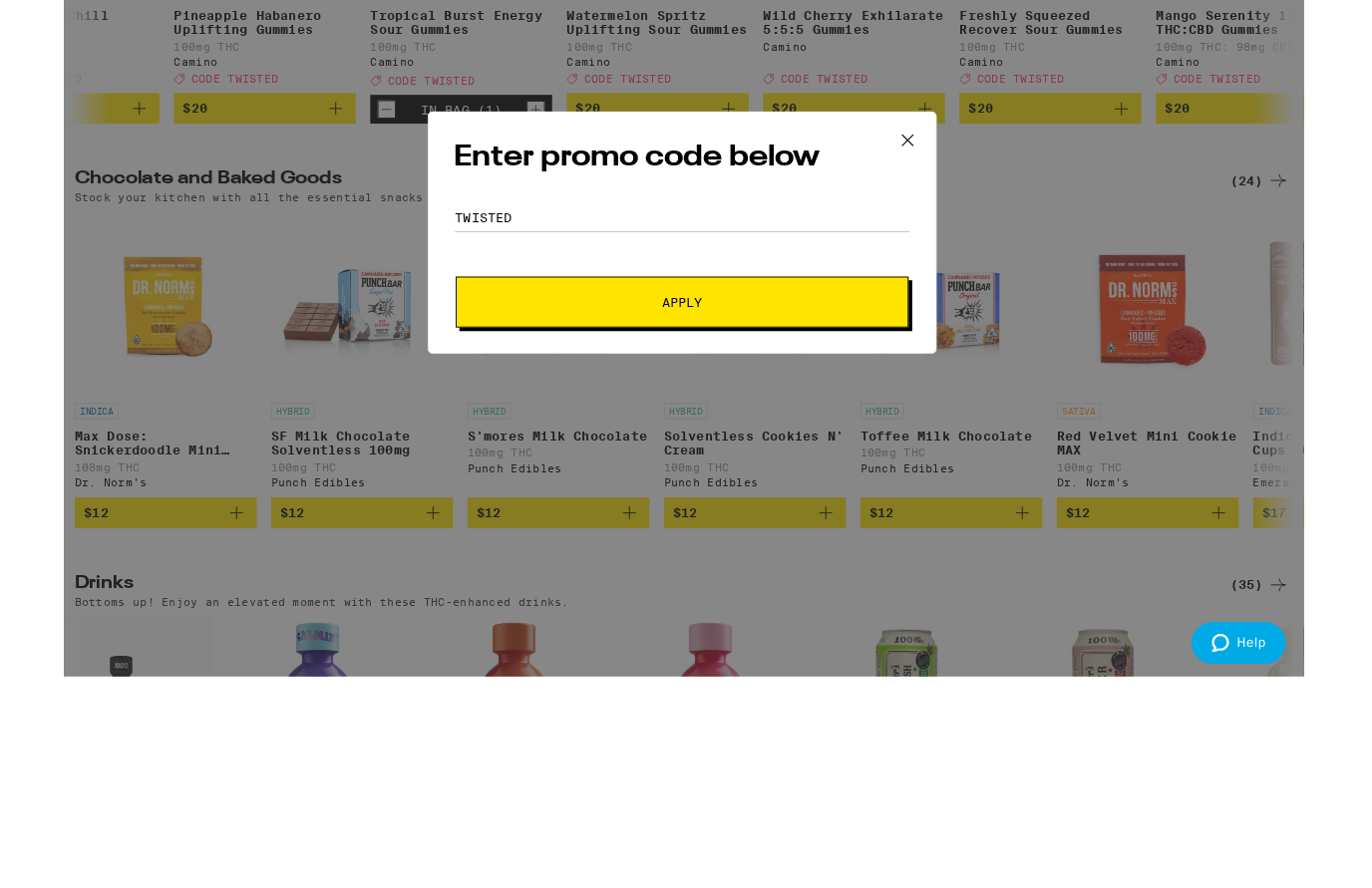 click on "Apply" at bounding box center (682, 563) 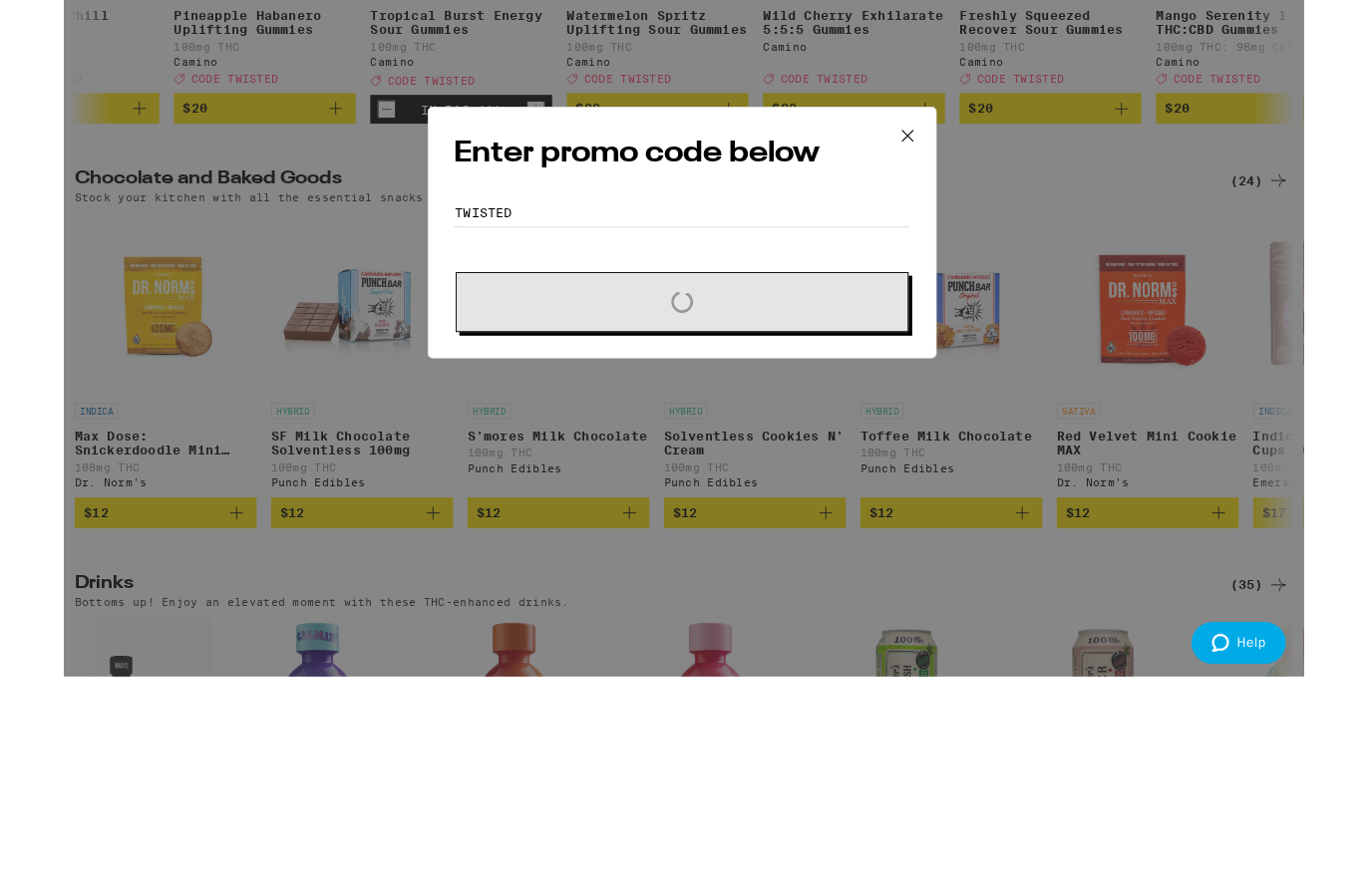 scroll, scrollTop: 617, scrollLeft: 0, axis: vertical 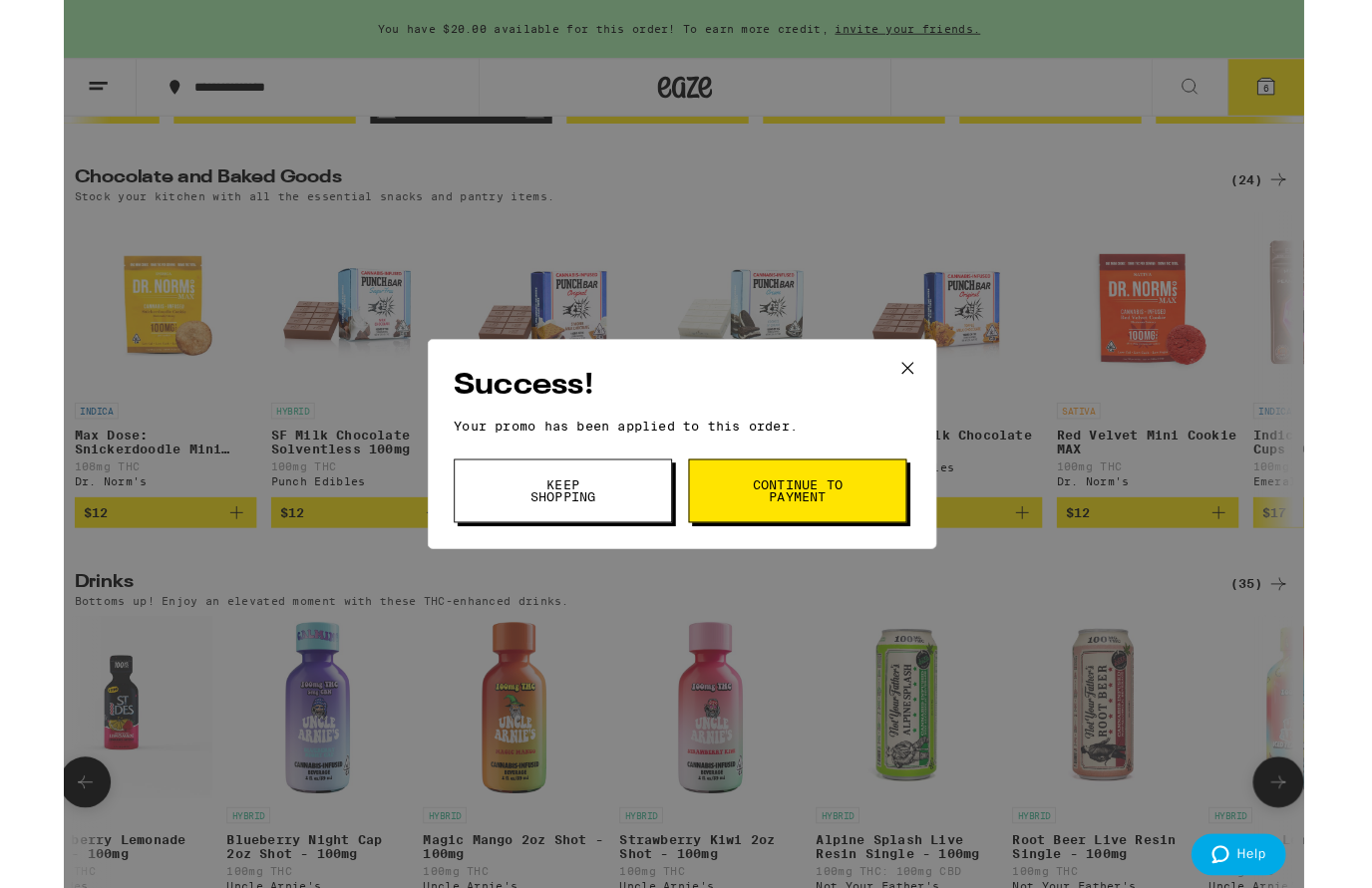 click on "Continue to payment" at bounding box center [809, 538] 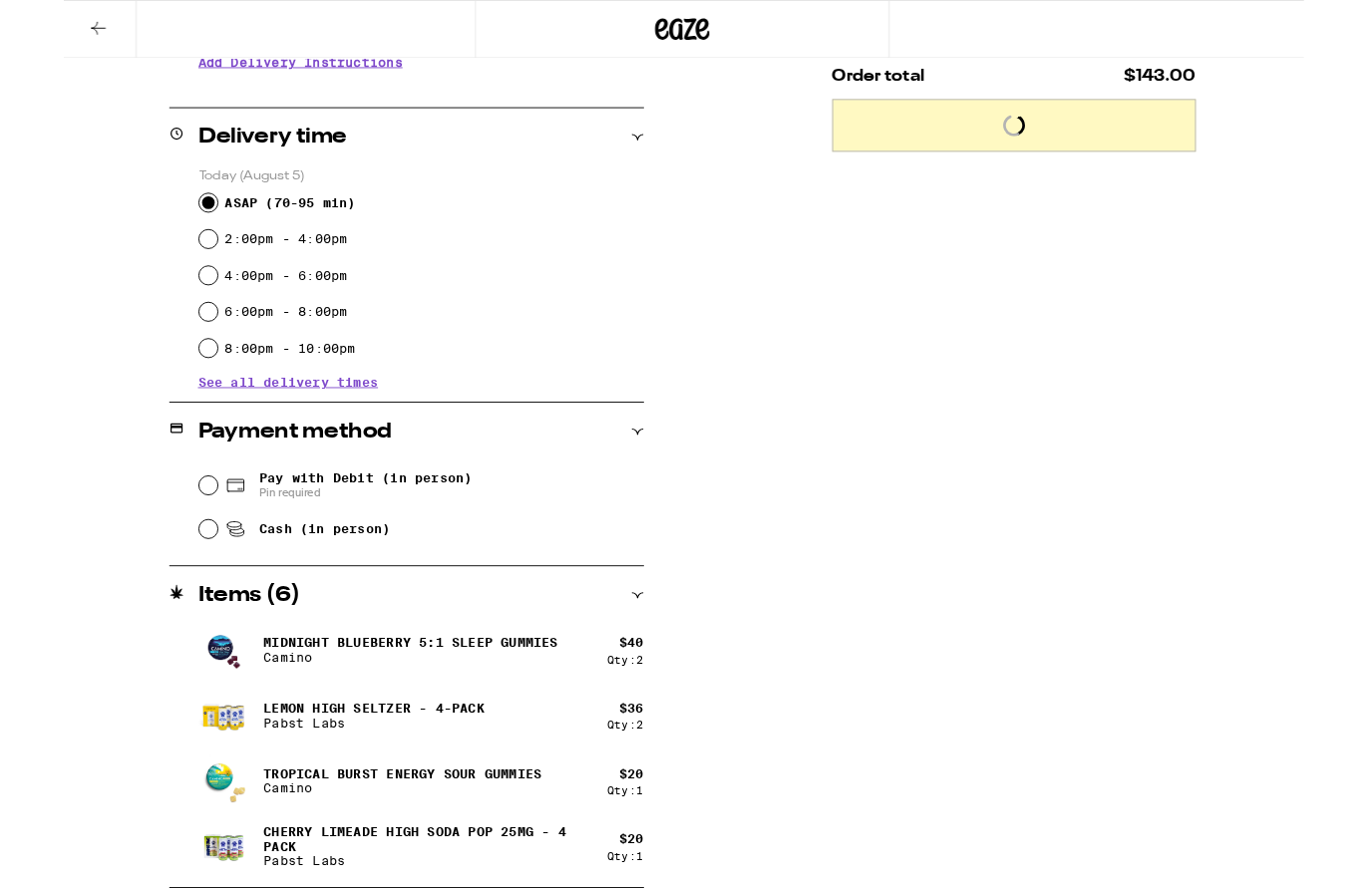 scroll, scrollTop: 0, scrollLeft: 0, axis: both 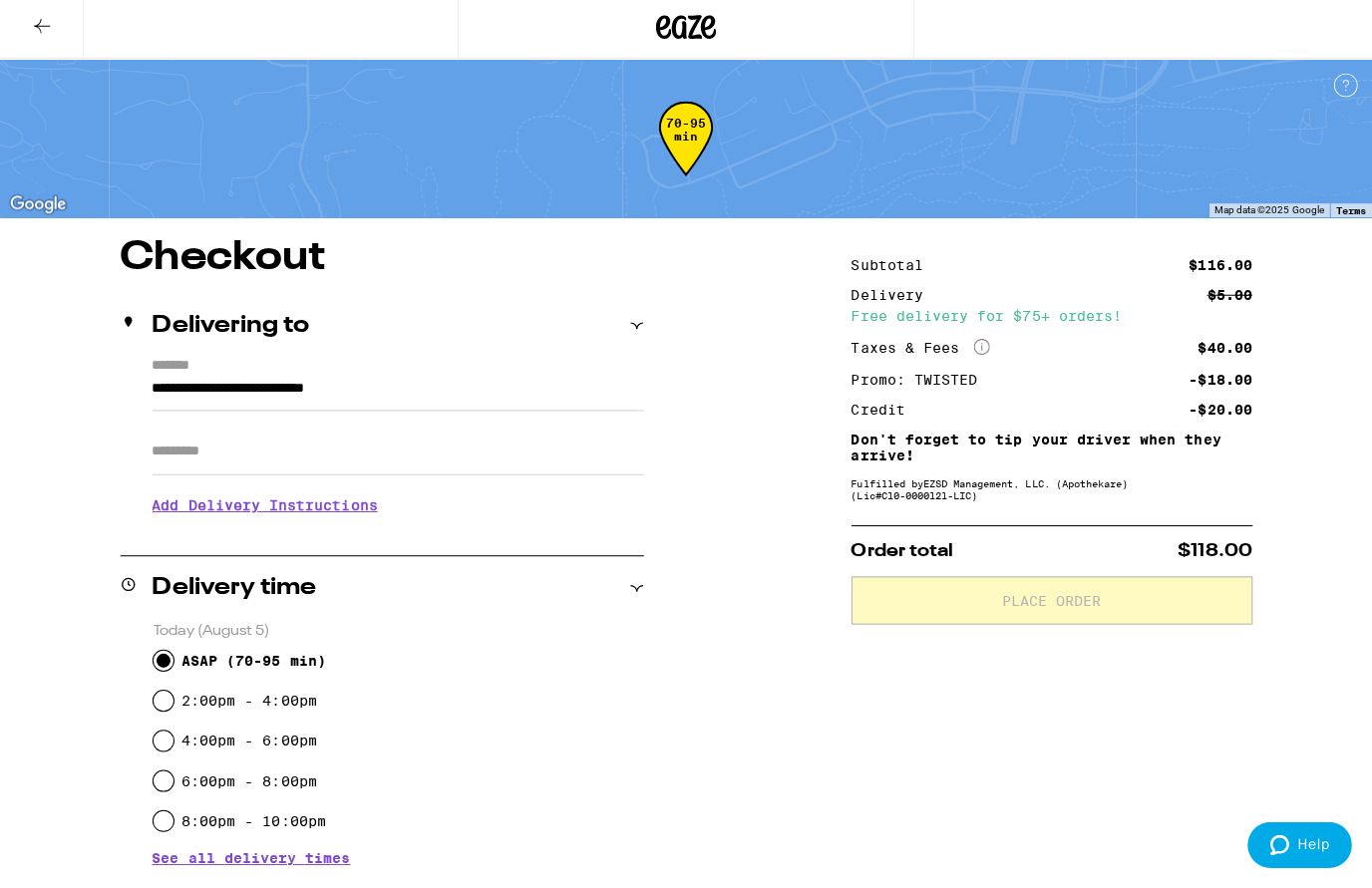 click on "**********" at bounding box center (682, 856) 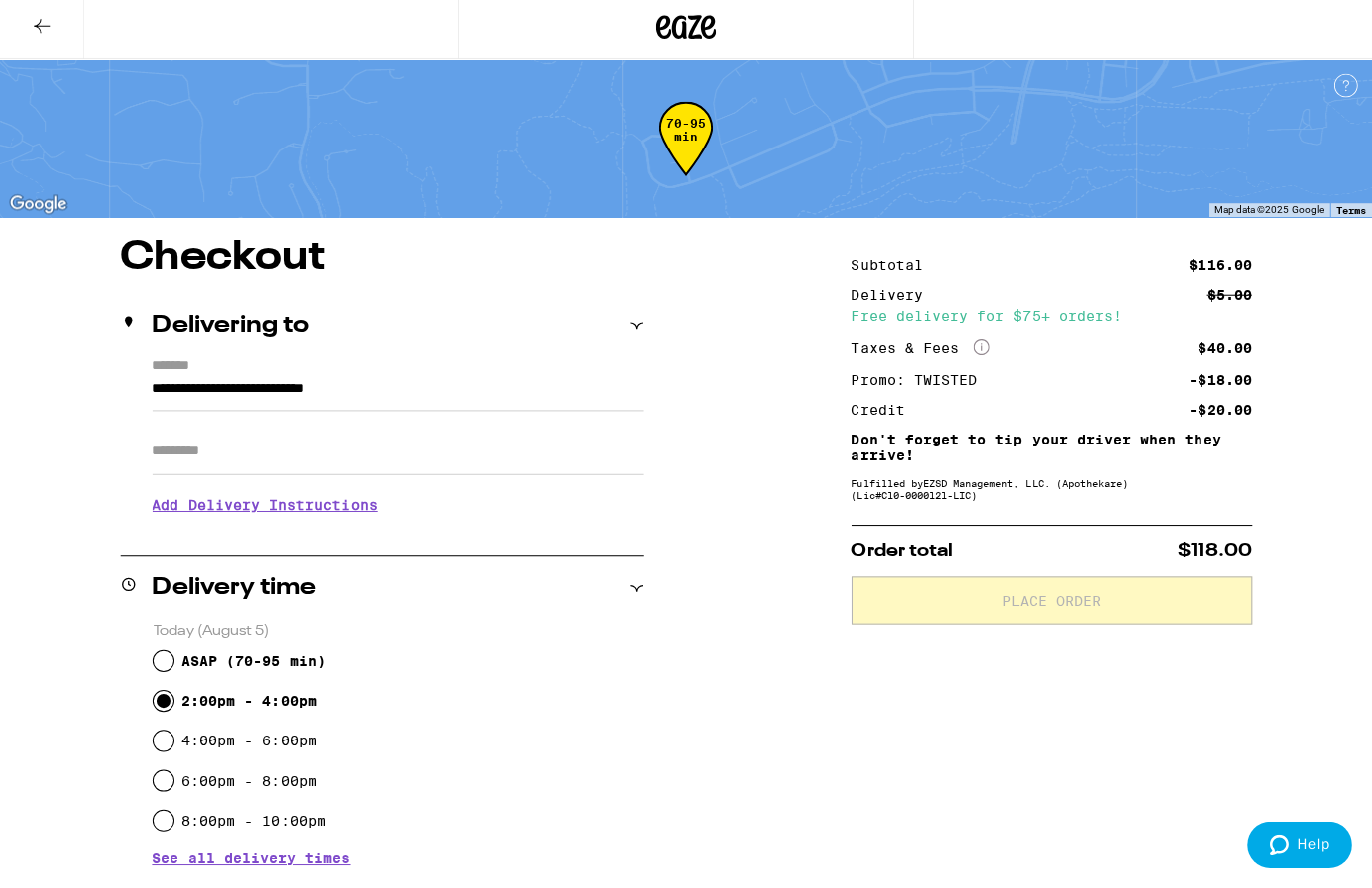 radio on "true" 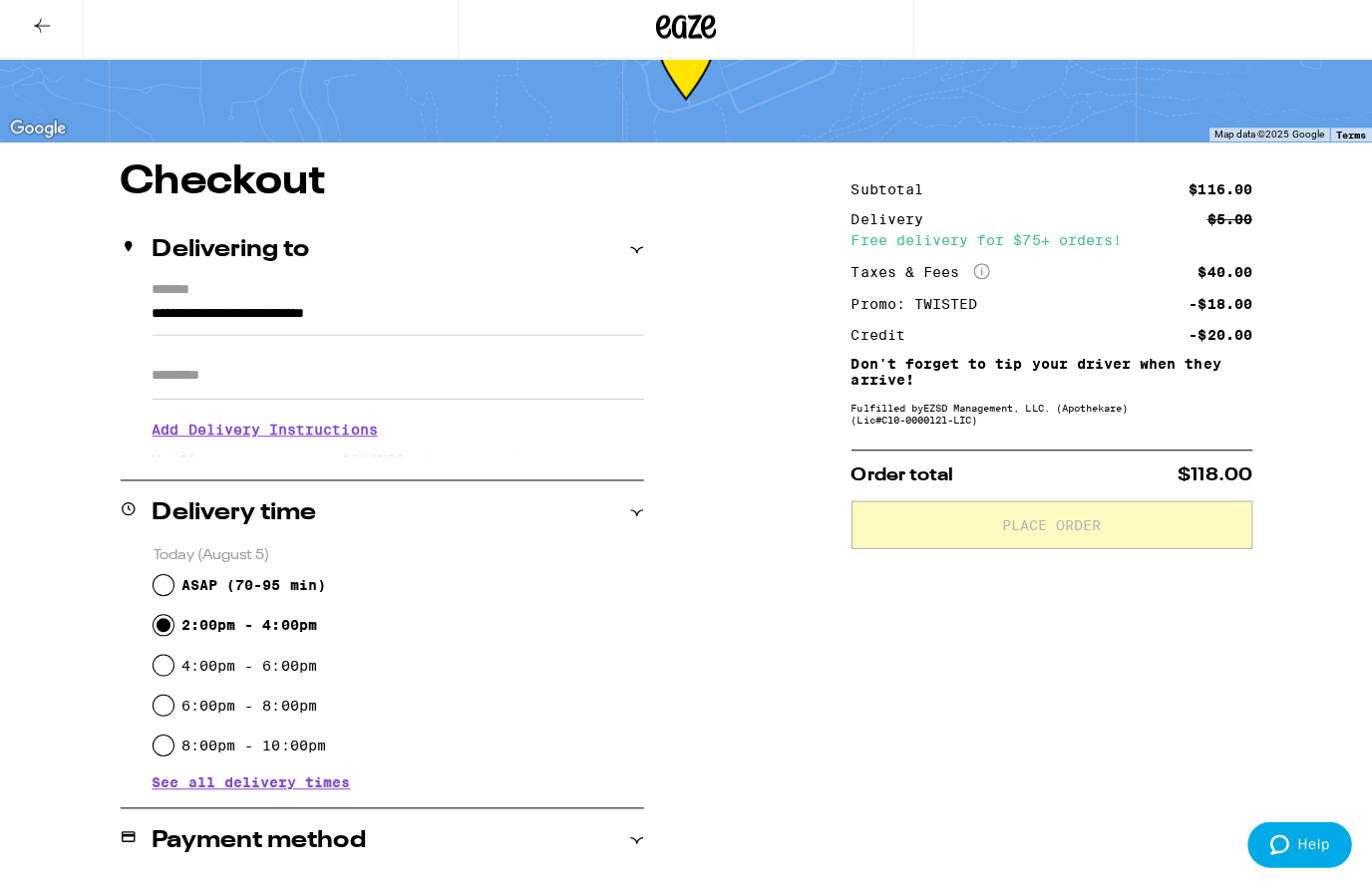 scroll, scrollTop: 75, scrollLeft: 0, axis: vertical 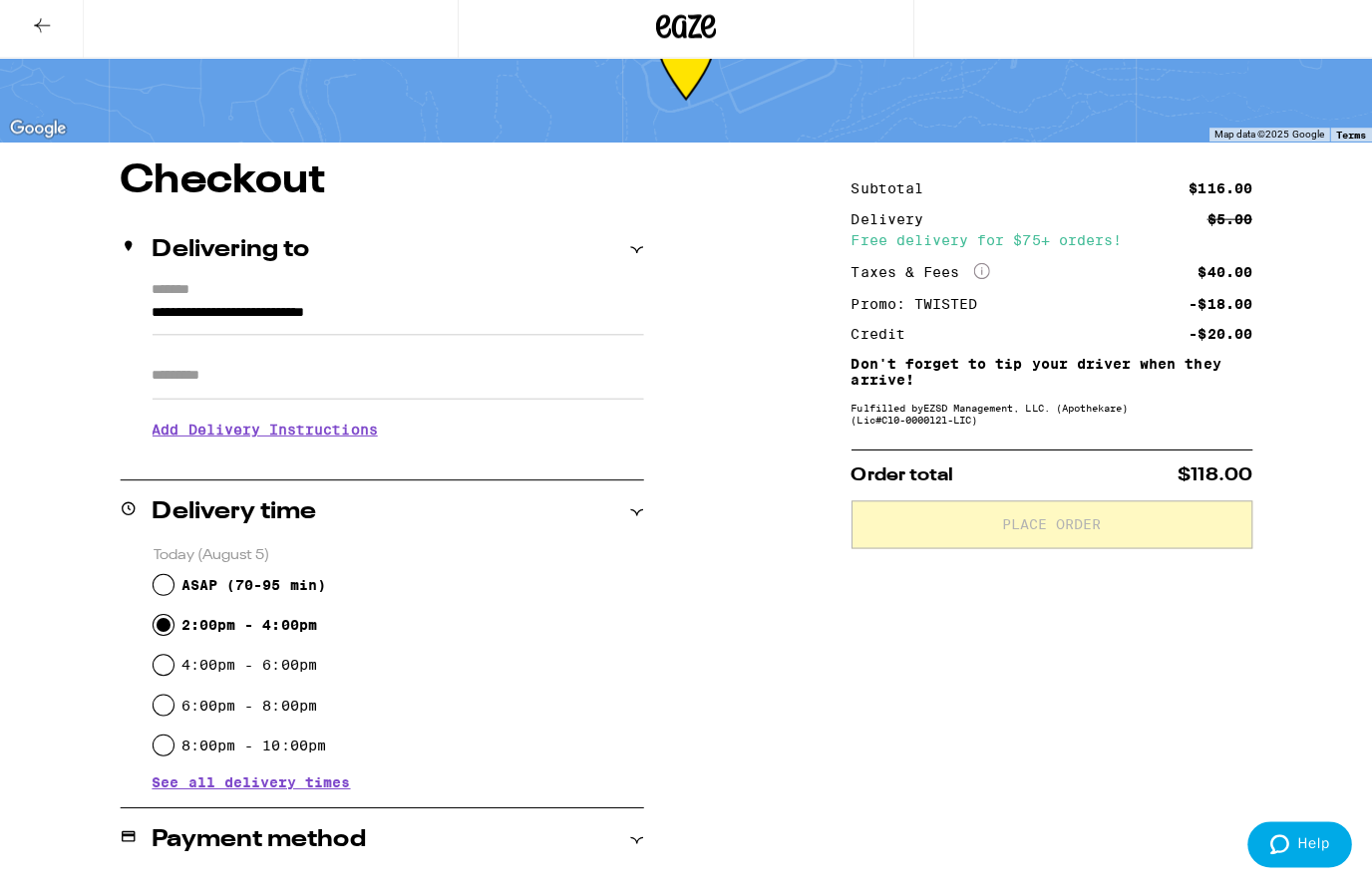 click on "**********" at bounding box center (682, 781) 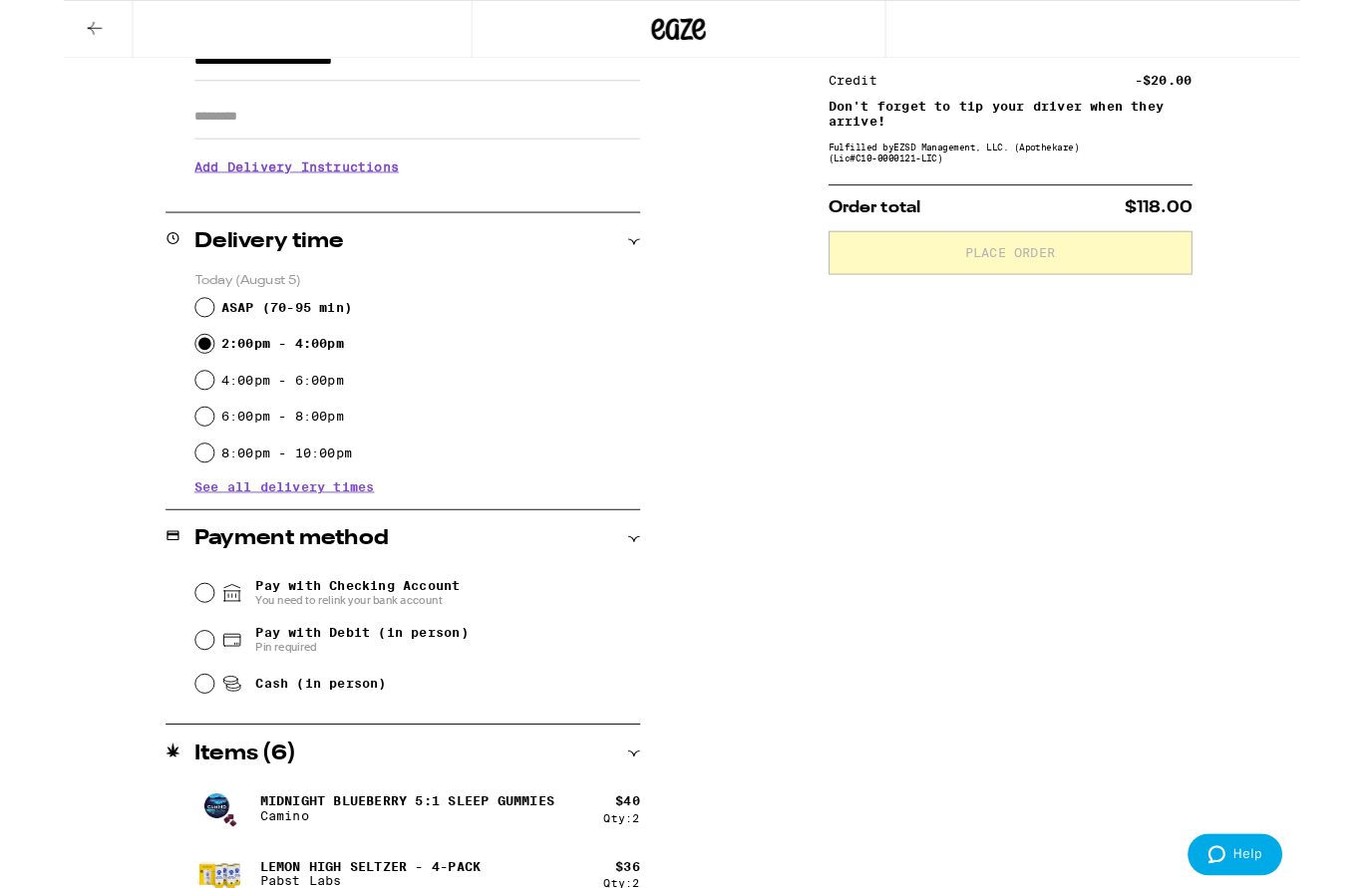 scroll, scrollTop: 332, scrollLeft: 0, axis: vertical 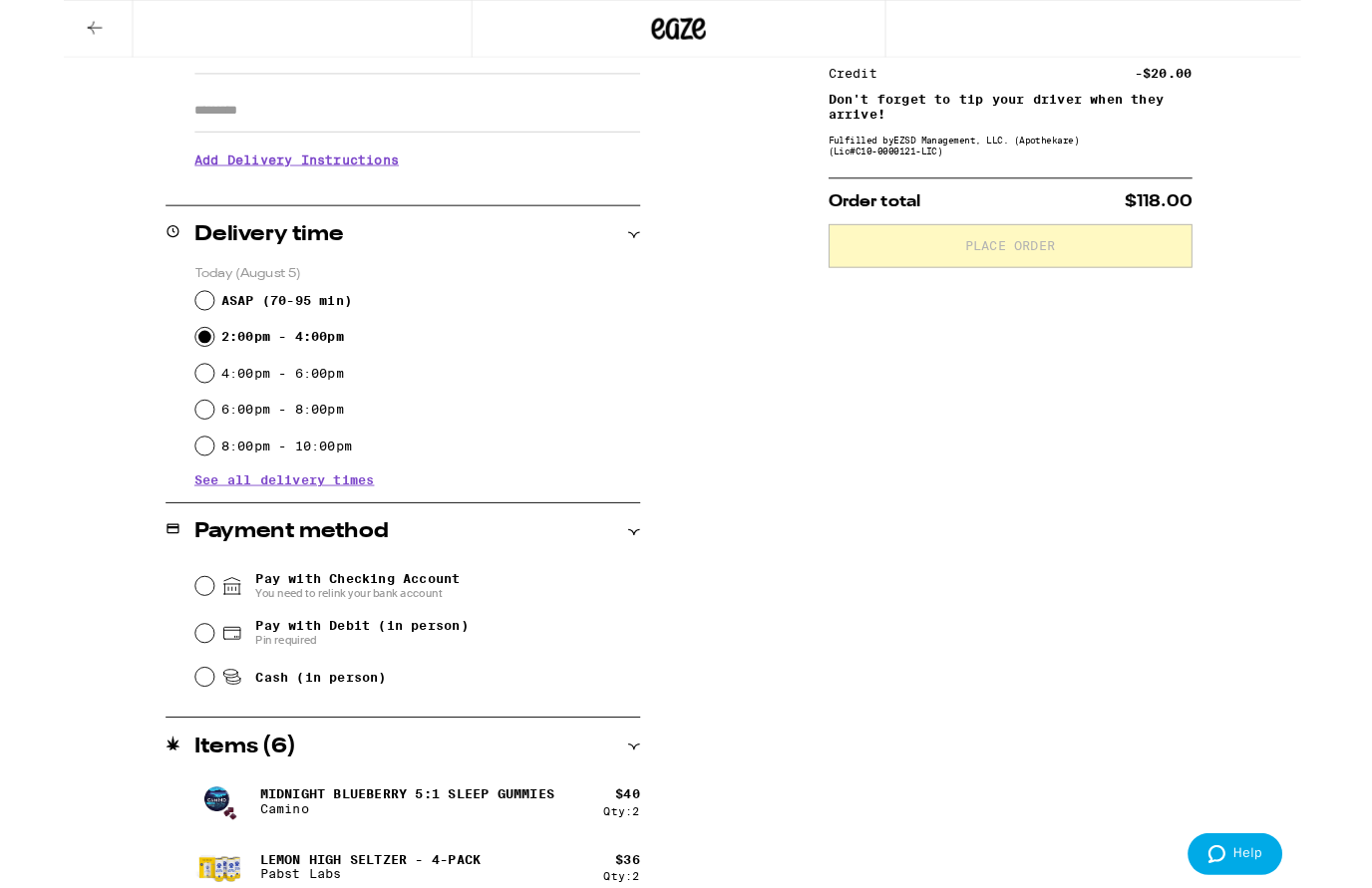 click on "Cash (in person)" at bounding box center (163, 742) 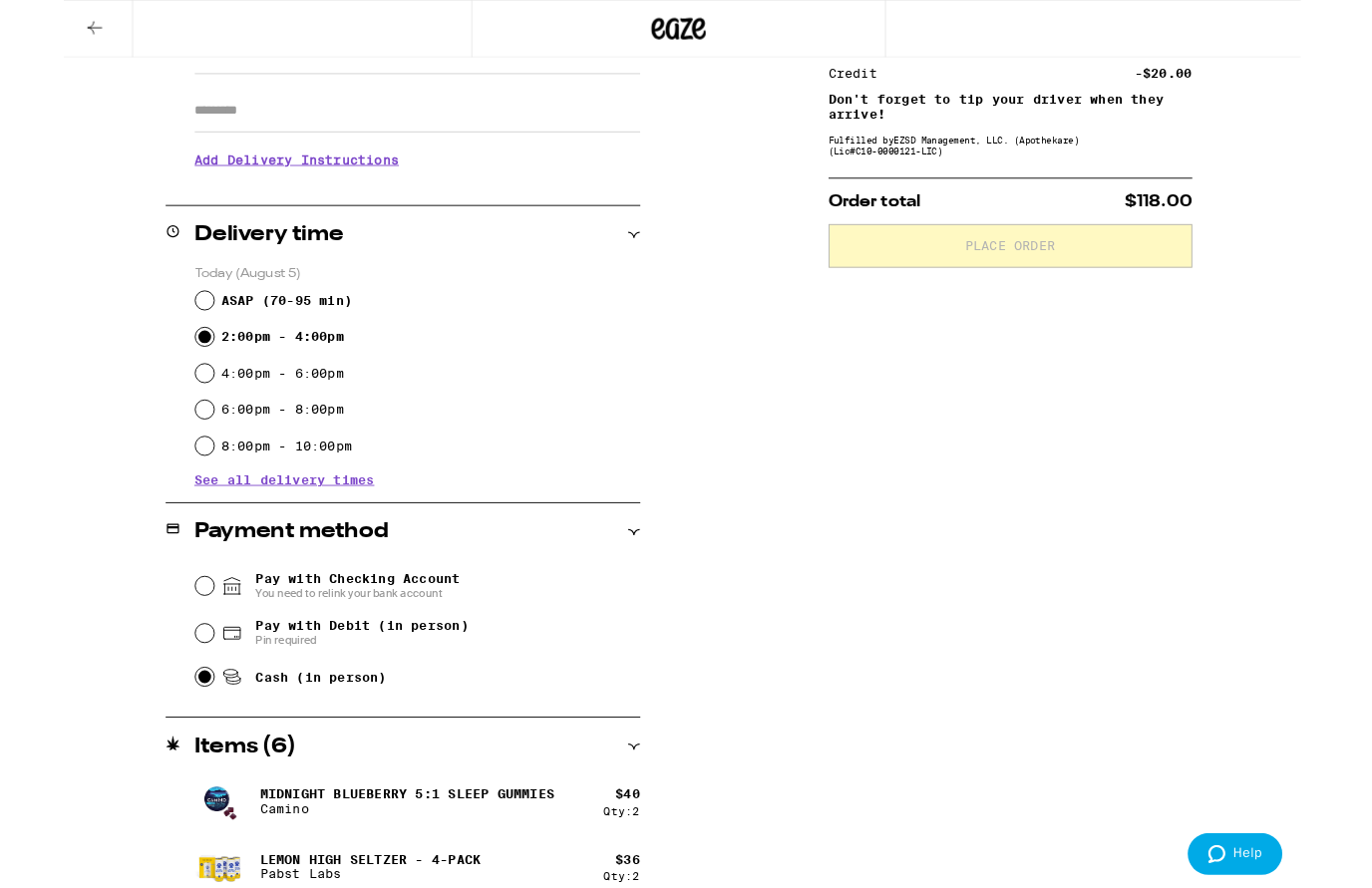 radio on "true" 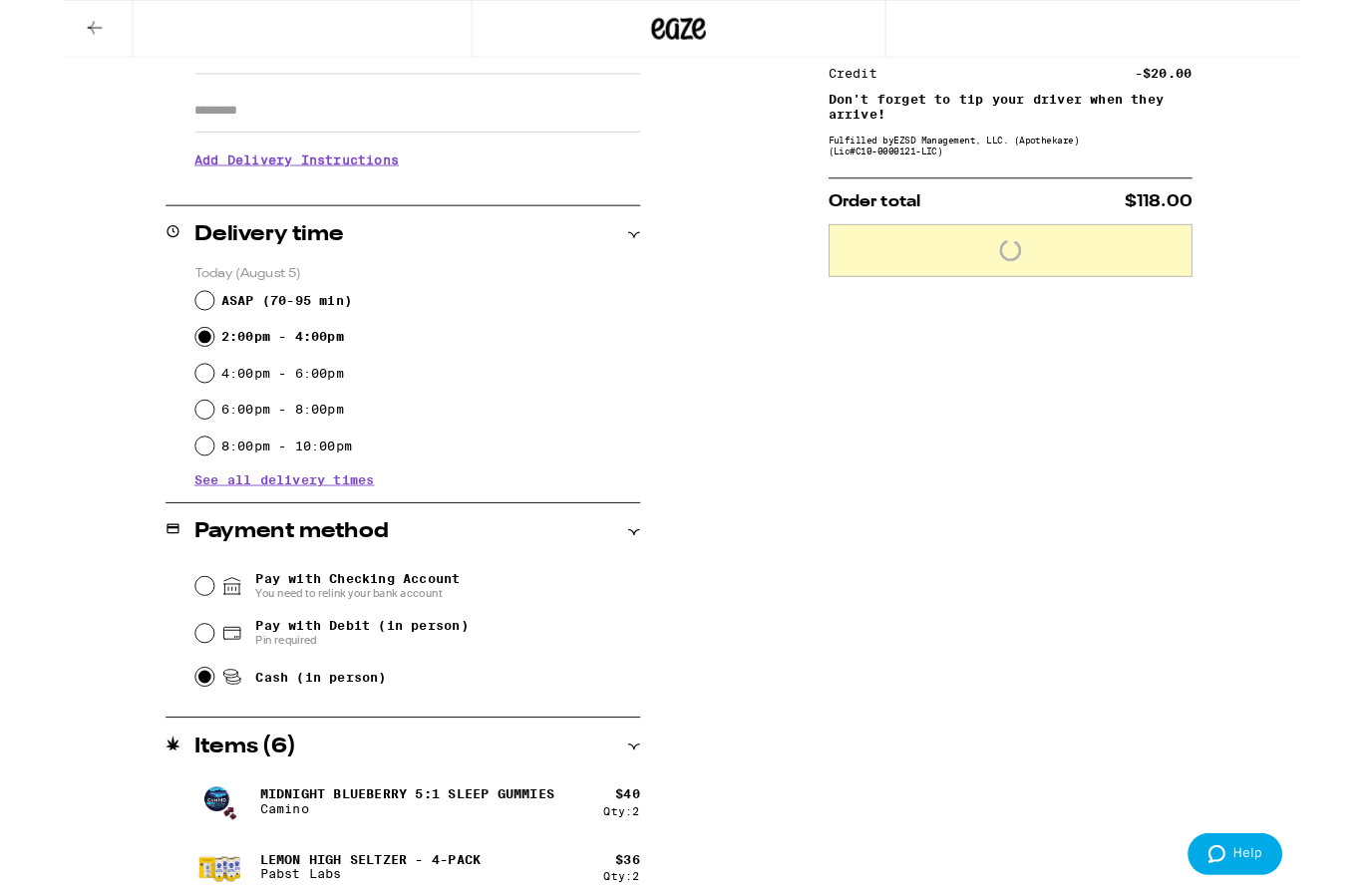 scroll, scrollTop: 332, scrollLeft: 0, axis: vertical 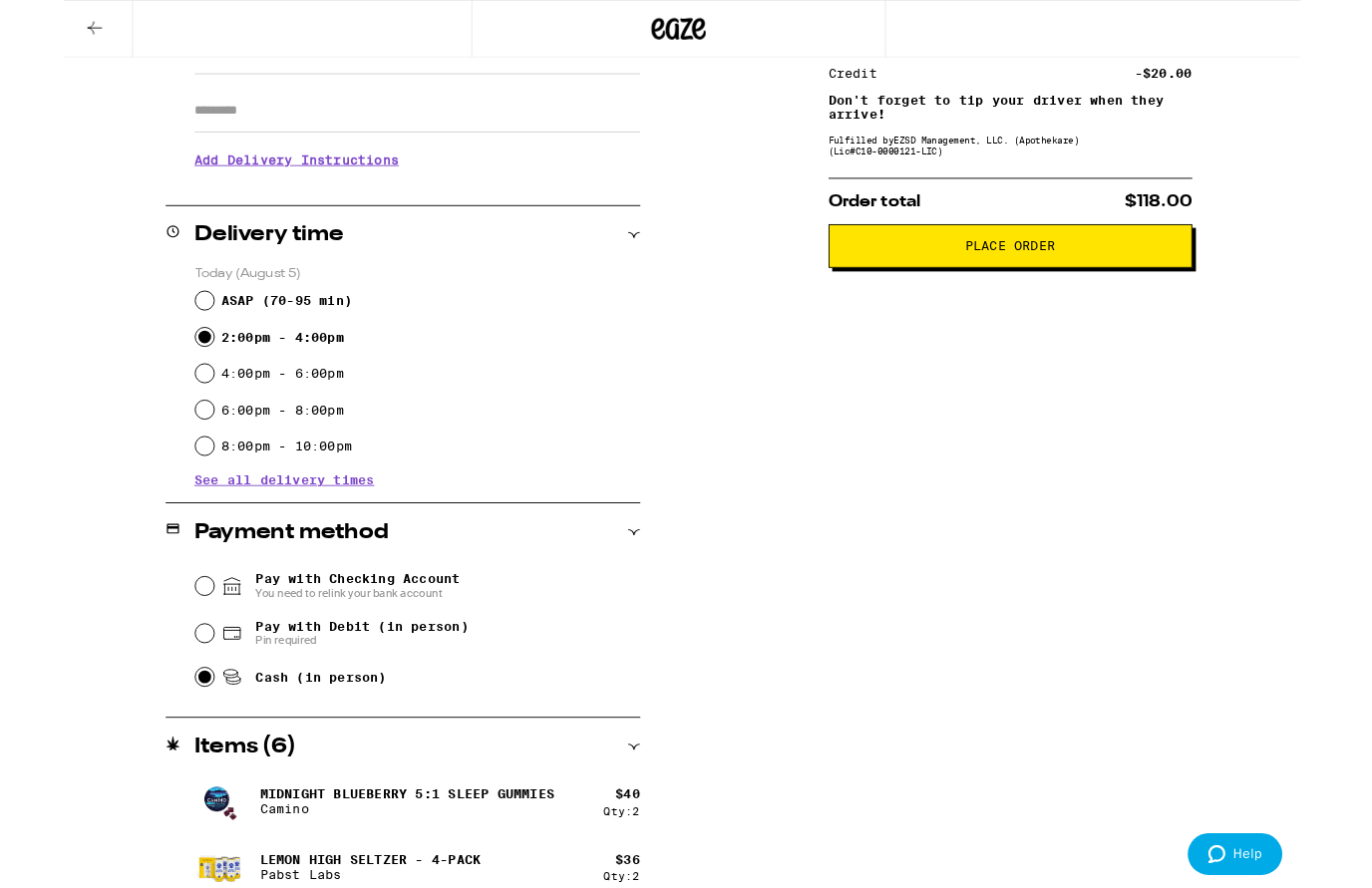 click on "Place Order" at bounding box center [1045, 270] 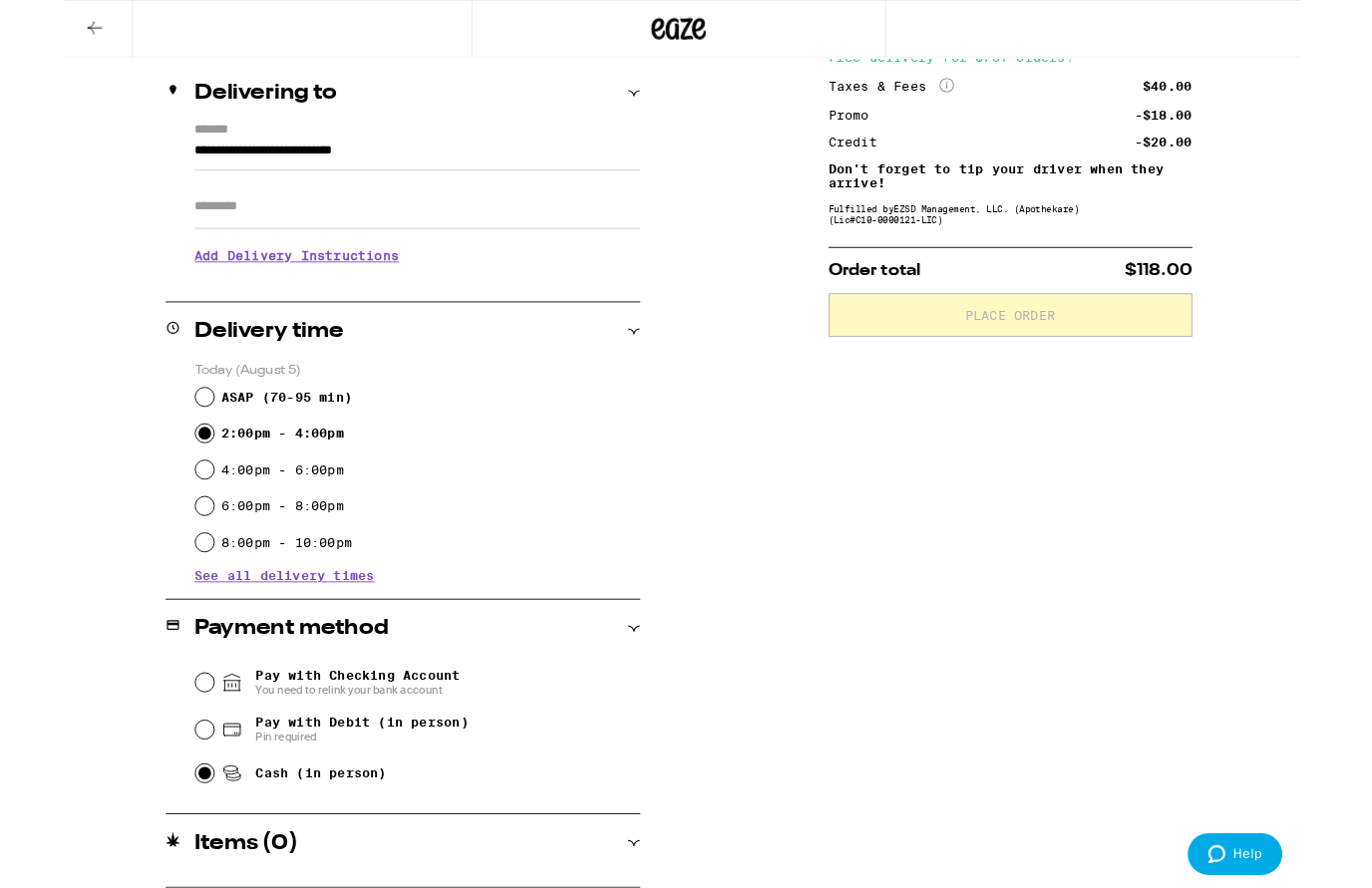 scroll, scrollTop: 0, scrollLeft: 0, axis: both 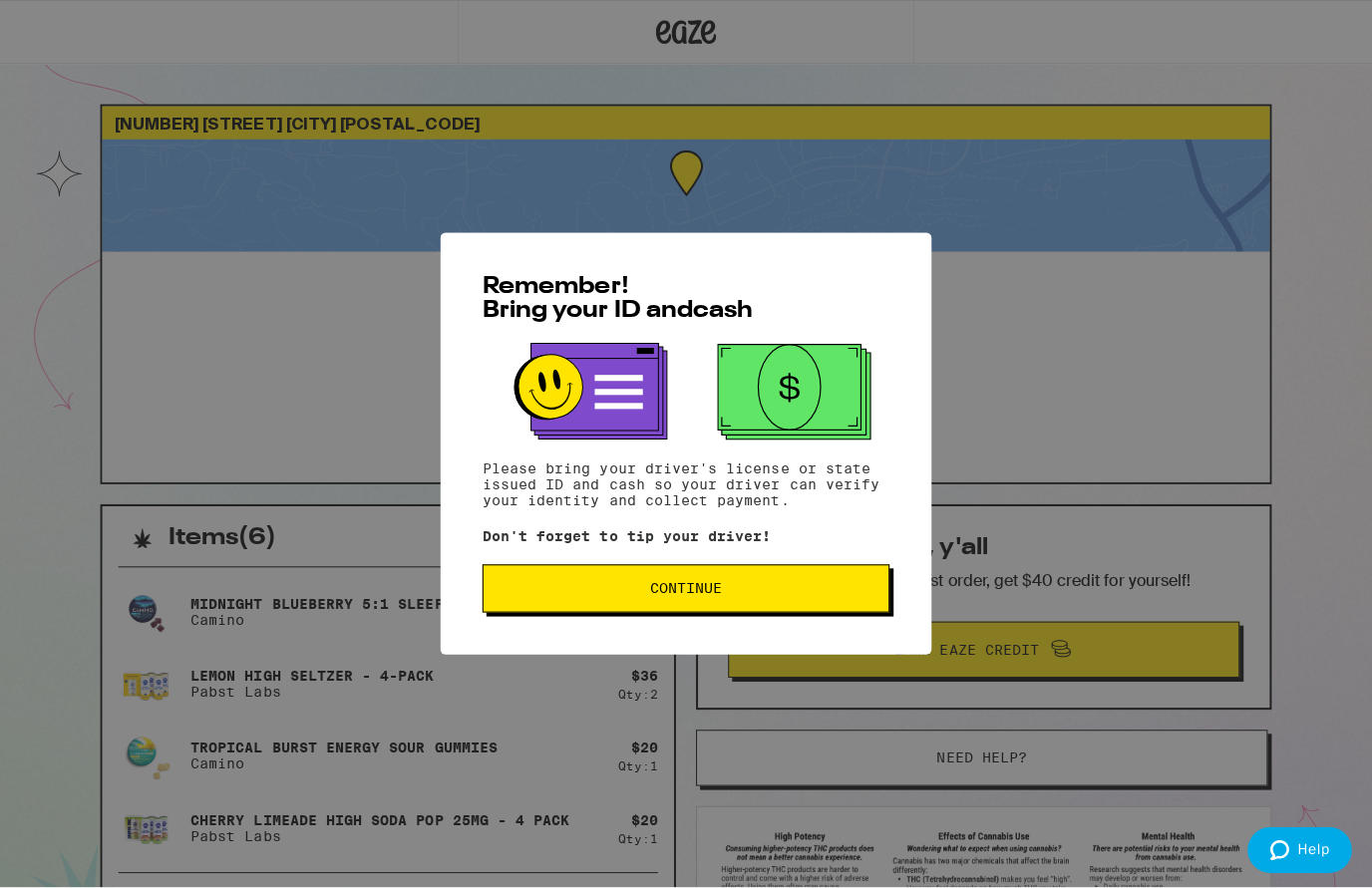 click on "Continue" at bounding box center (682, 585) 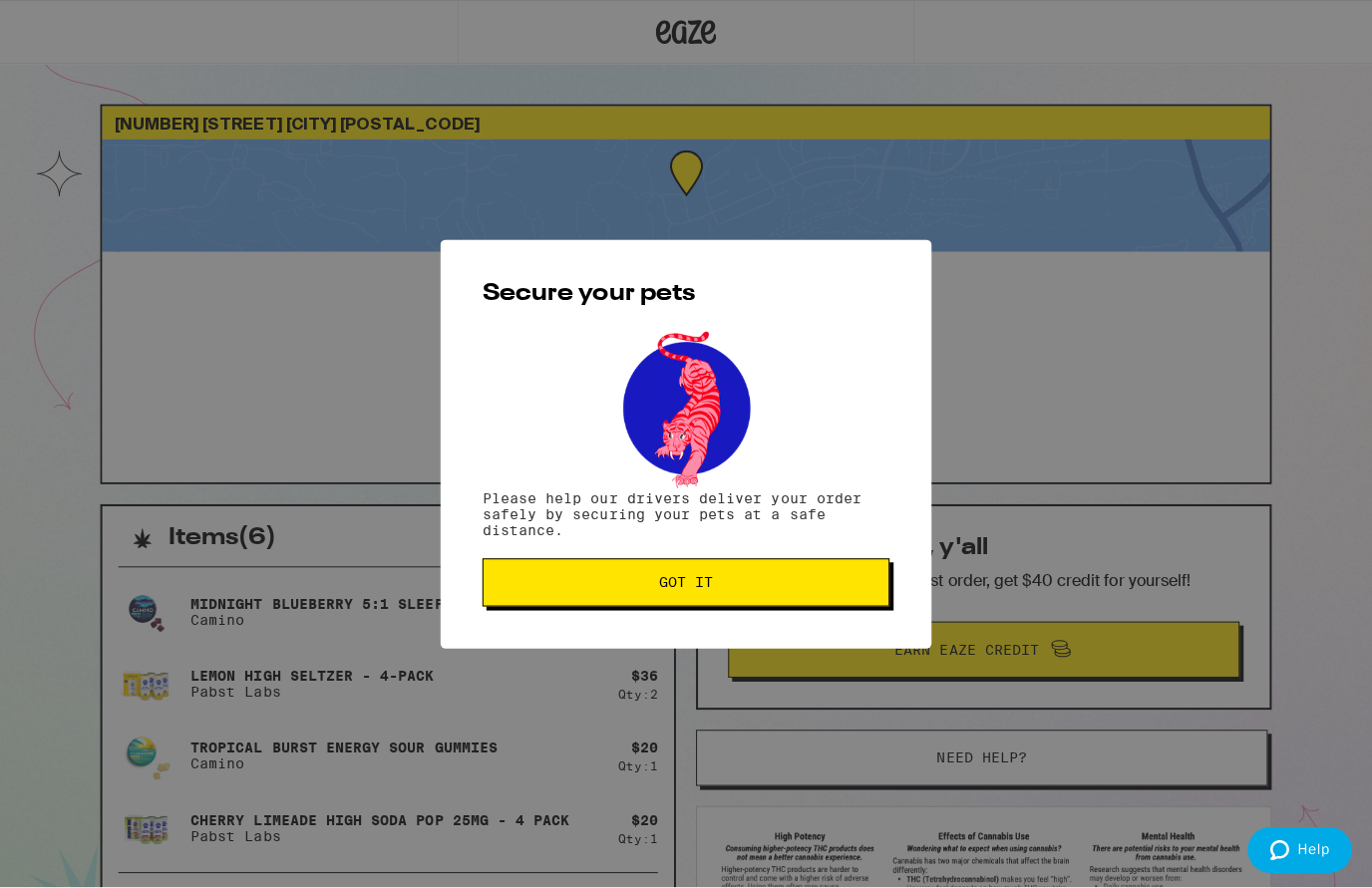 click on "Got it" at bounding box center [682, 579] 